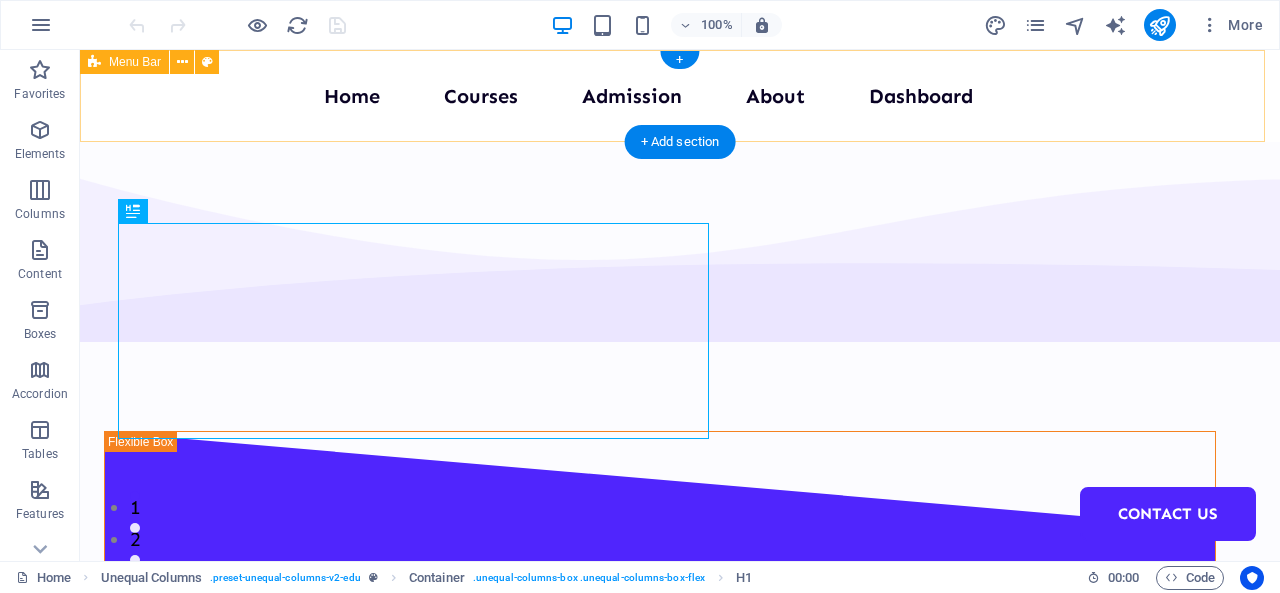 scroll, scrollTop: 0, scrollLeft: 0, axis: both 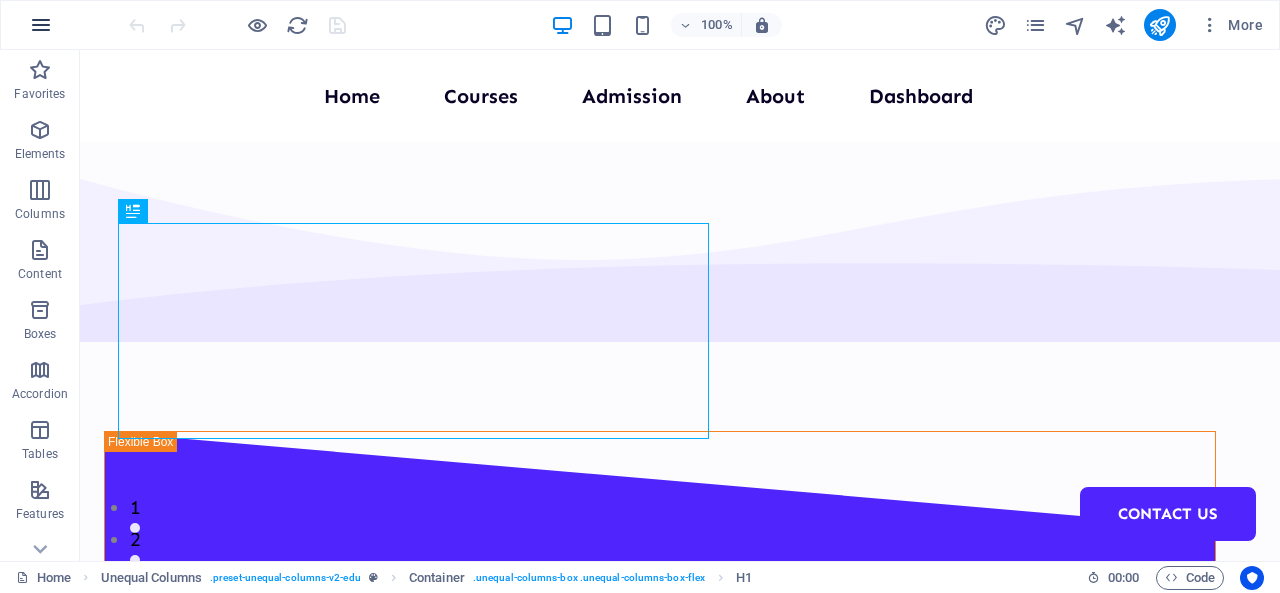 click at bounding box center [41, 25] 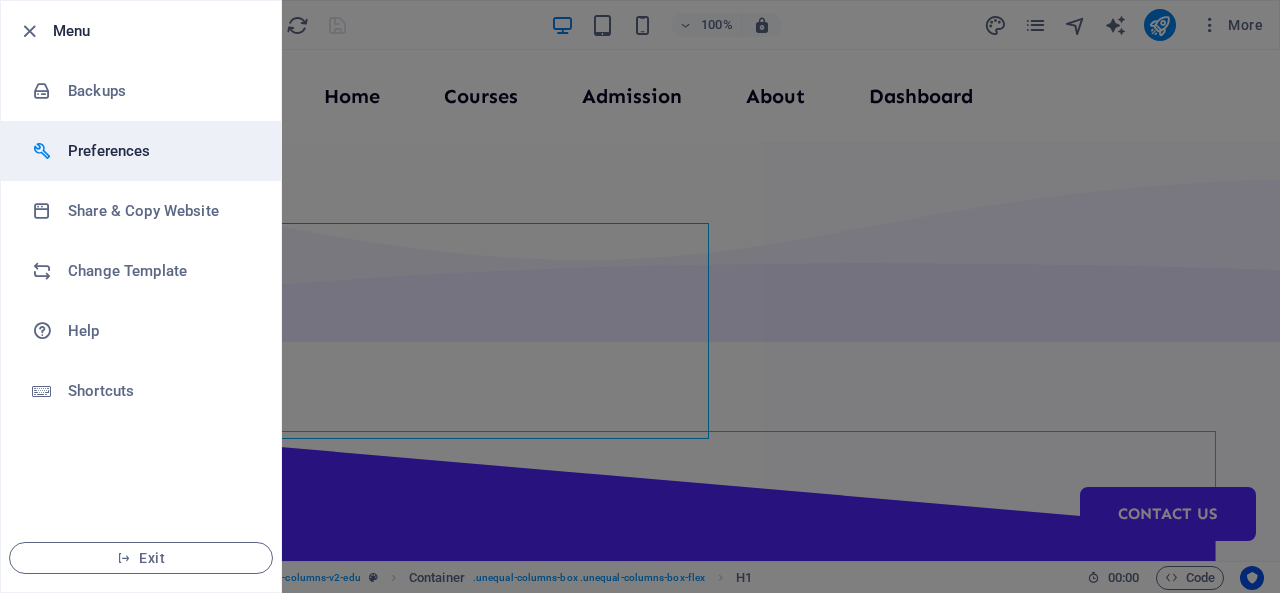click on "Preferences" at bounding box center [160, 151] 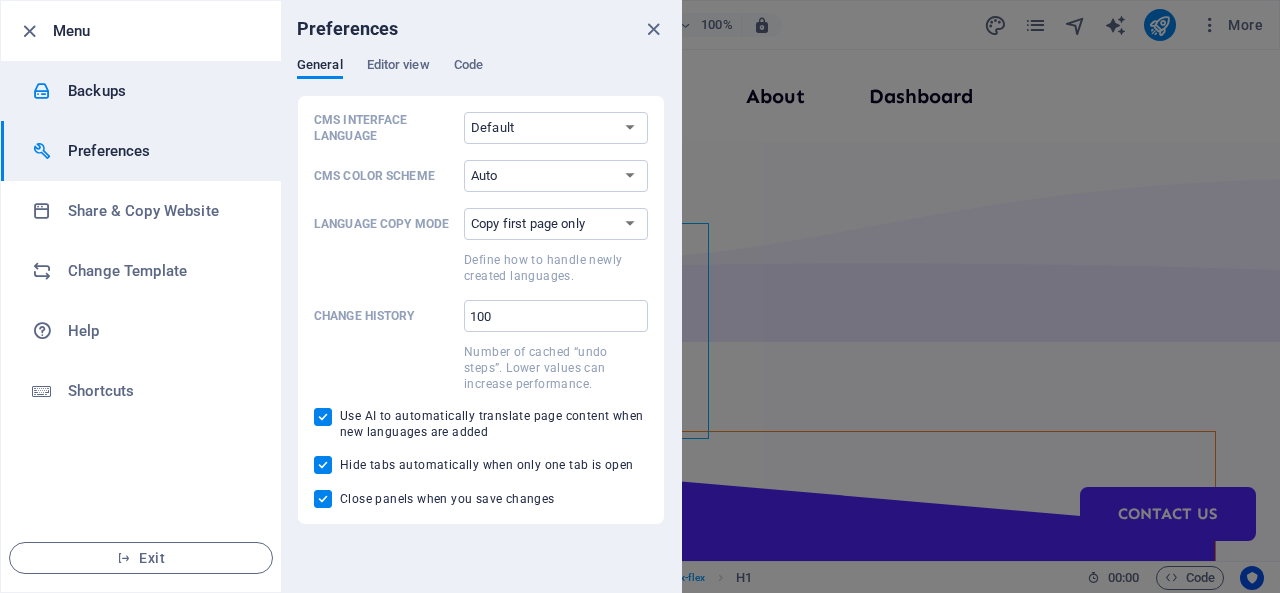 click on "Backups" at bounding box center (160, 91) 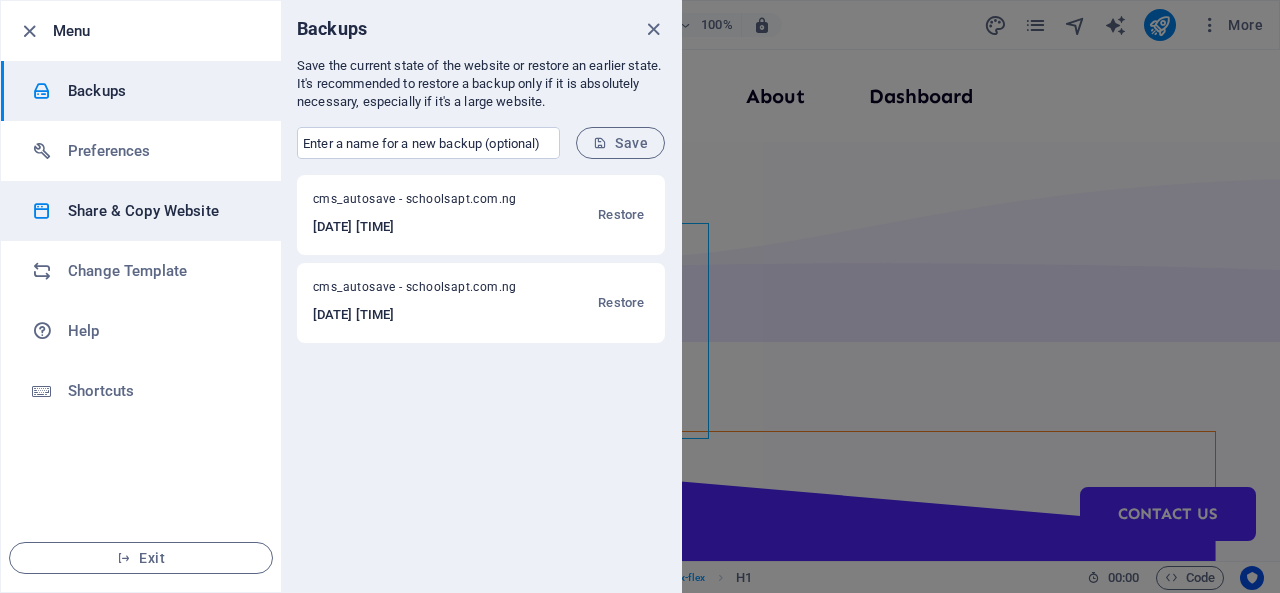 click on "Share & Copy Website" at bounding box center (160, 211) 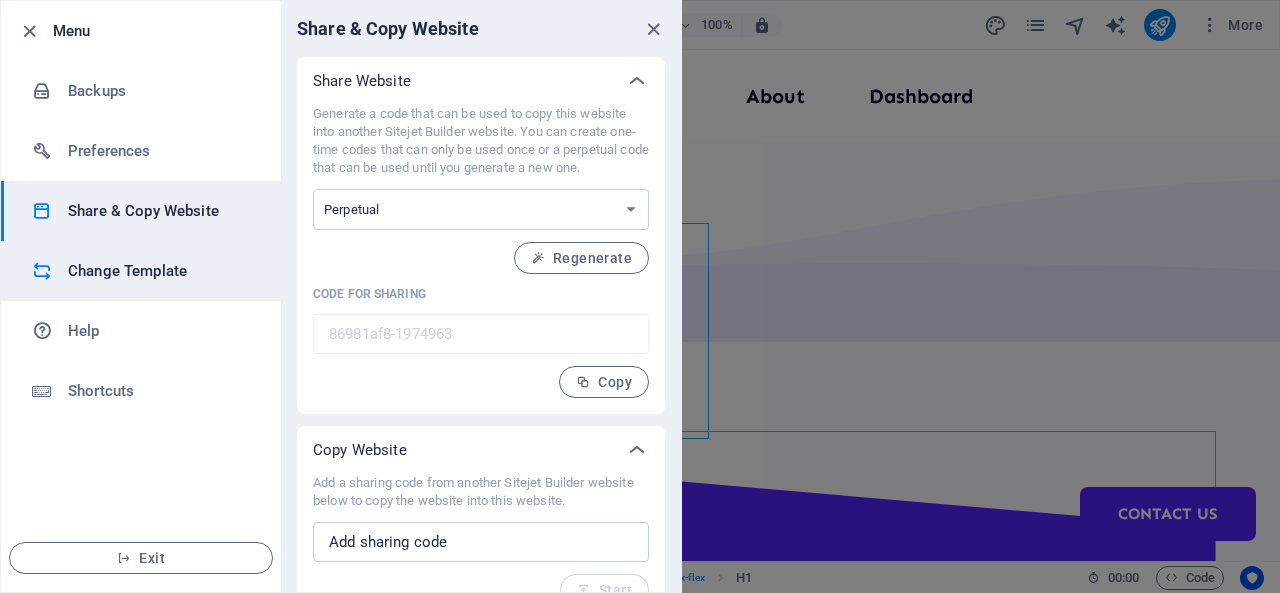 click on "Change Template" at bounding box center [160, 271] 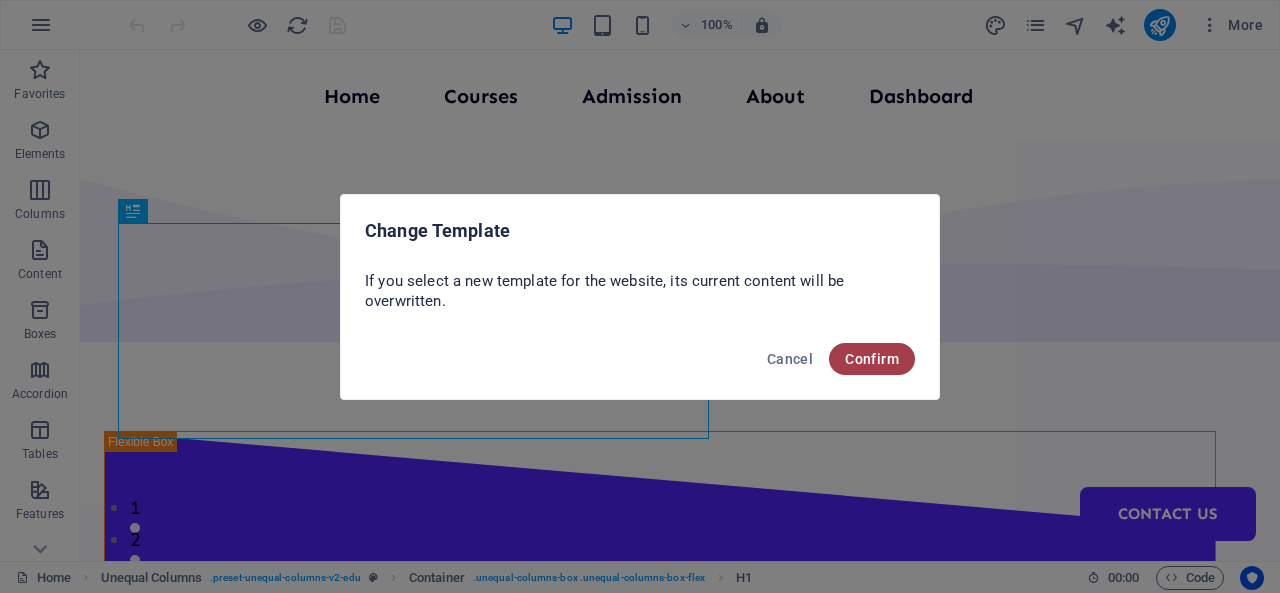 click on "Confirm" at bounding box center [872, 359] 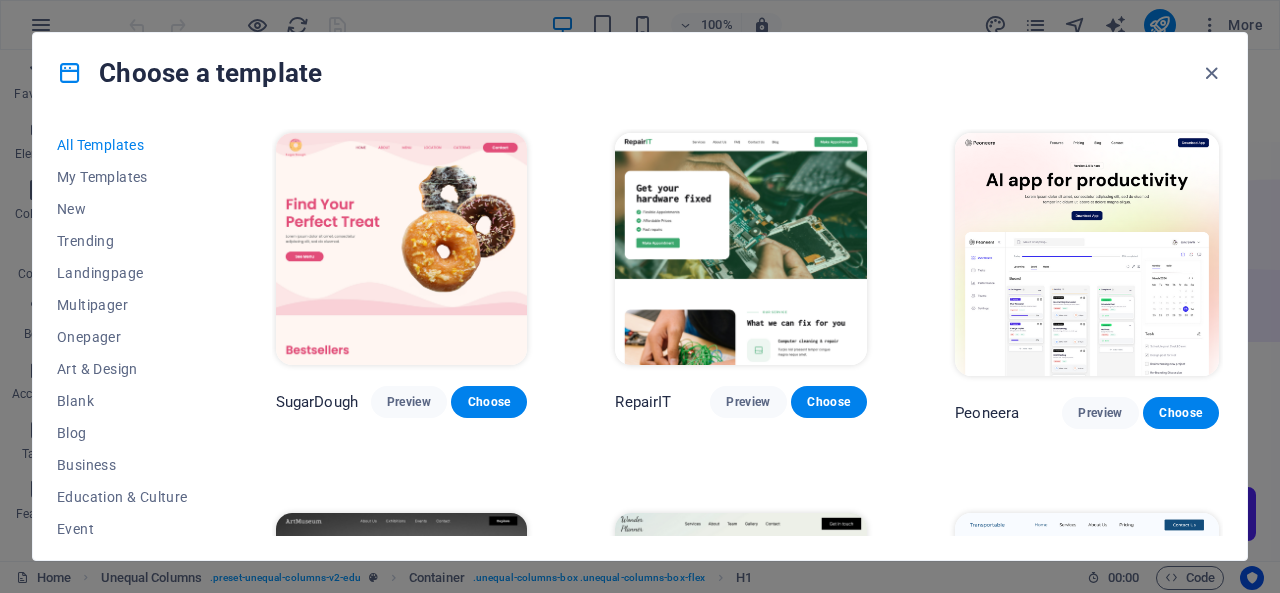 click on "Choose a template All Templates My Templates New Trending Landingpage Multipager Onepager Art & Design Blank Blog Business Education & Culture Event Gastronomy Health IT & Media Legal & Finance Non-Profit Performance Portfolio Services Sports & Beauty Trades Travel Wireframe SugarDough Preview Choose RepairIT Preview Choose Peoneera Preview Choose Art Museum Preview Choose Wonder Planner Preview Choose Transportable Preview Choose S&L Preview Choose WePaint Preview Choose Eco-Con Preview Choose MeetUp Preview Choose Help & Care Preview Choose Podcaster Preview Choose Academix Preview Choose BIG Barber Shop Preview Choose Health & Food Preview Choose UrbanNest Interiors Preview Choose Green Change Preview Choose The Beauty Temple Preview Choose WeTrain Preview Choose Cleaner Preview Choose Johanna James Preview Choose Delicioso Preview Choose Dream Garden Preview Choose LumeDeAqua Preview Choose Pets Care Preview Choose SafeSpace Preview Choose Midnight Rain Bar Preview Choose Drive Preview Choose Estator Yoga" at bounding box center (640, 296) 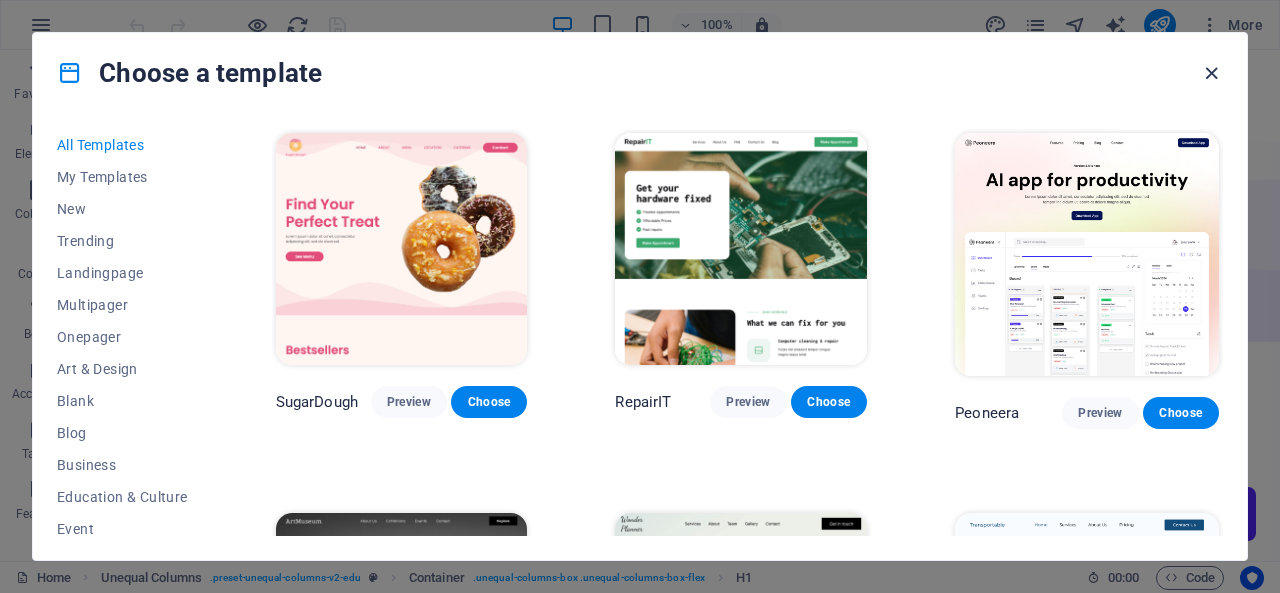 drag, startPoint x: 1275, startPoint y: 548, endPoint x: 1210, endPoint y: 76, distance: 476.45462 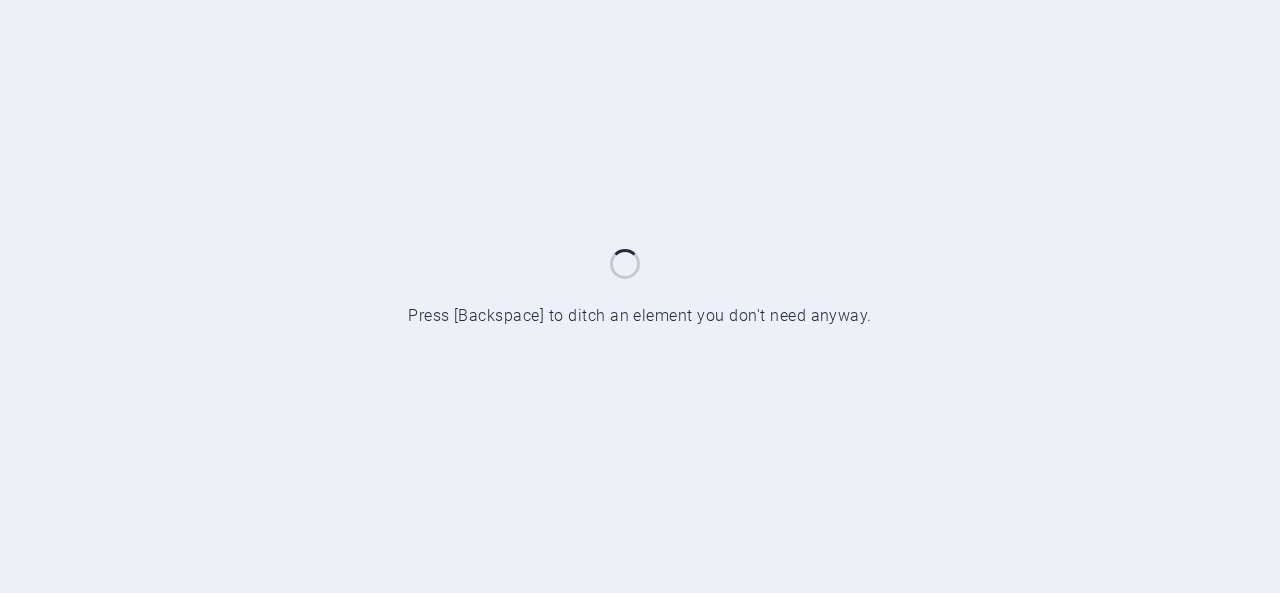 scroll, scrollTop: 0, scrollLeft: 0, axis: both 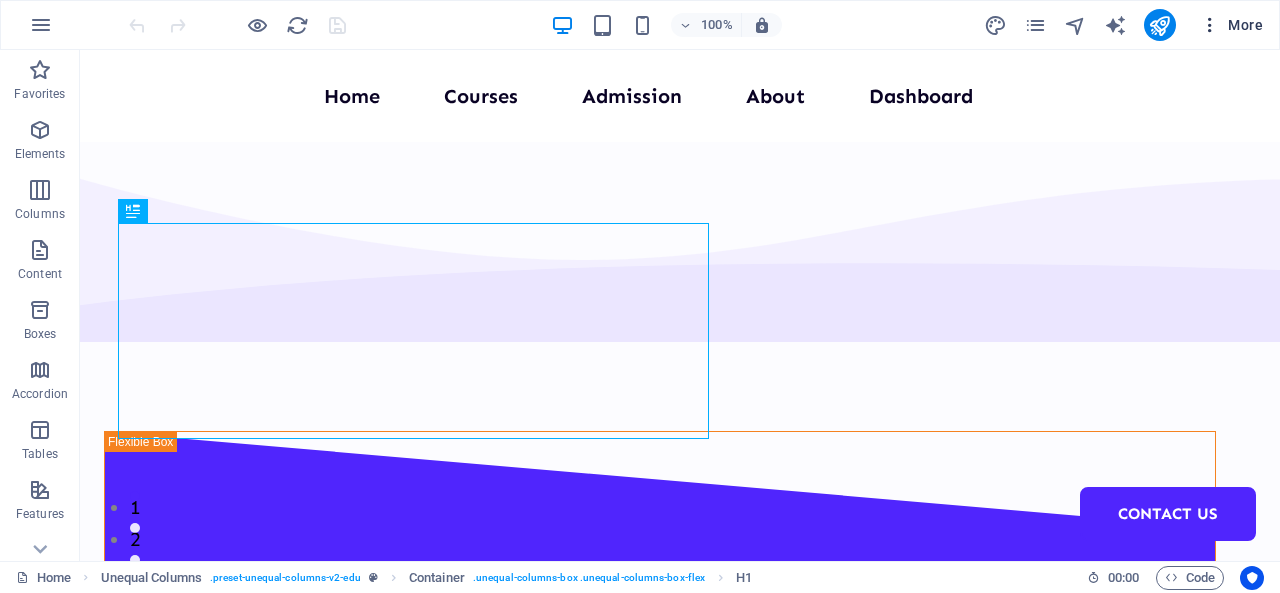 click at bounding box center [1210, 25] 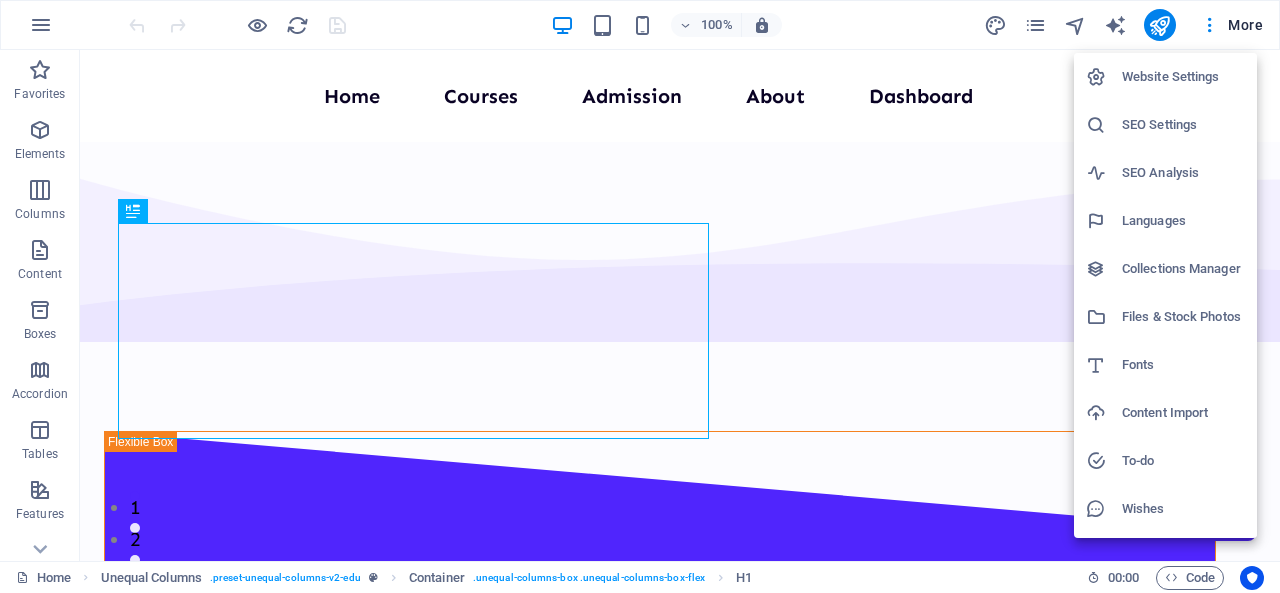 click at bounding box center [640, 296] 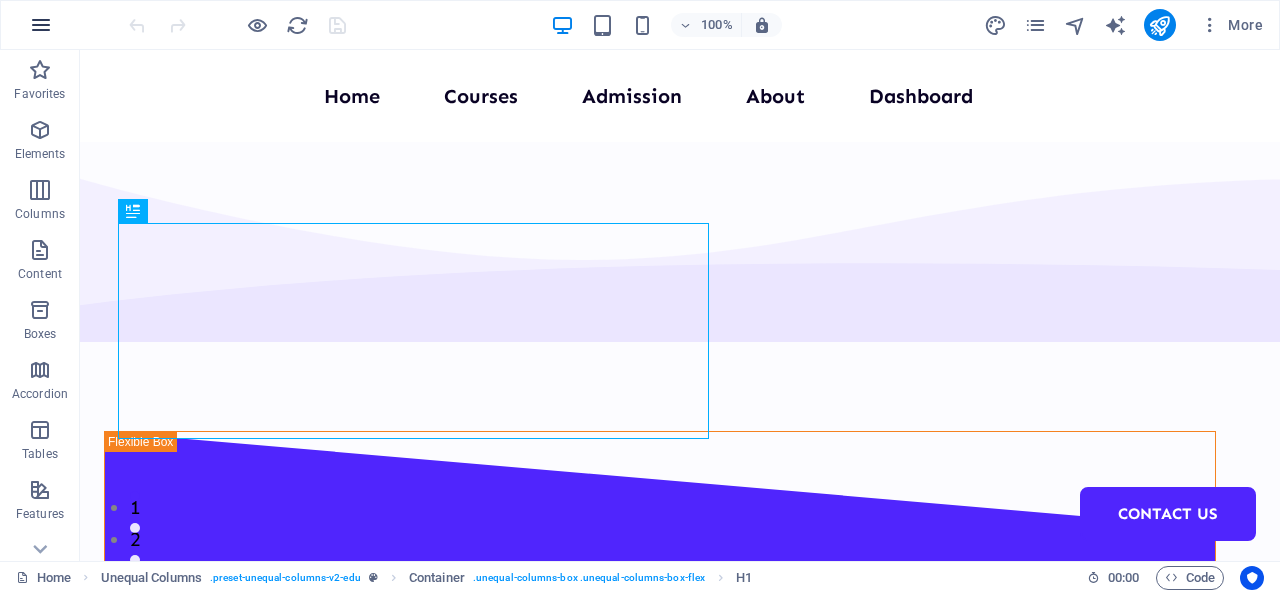 click at bounding box center (41, 25) 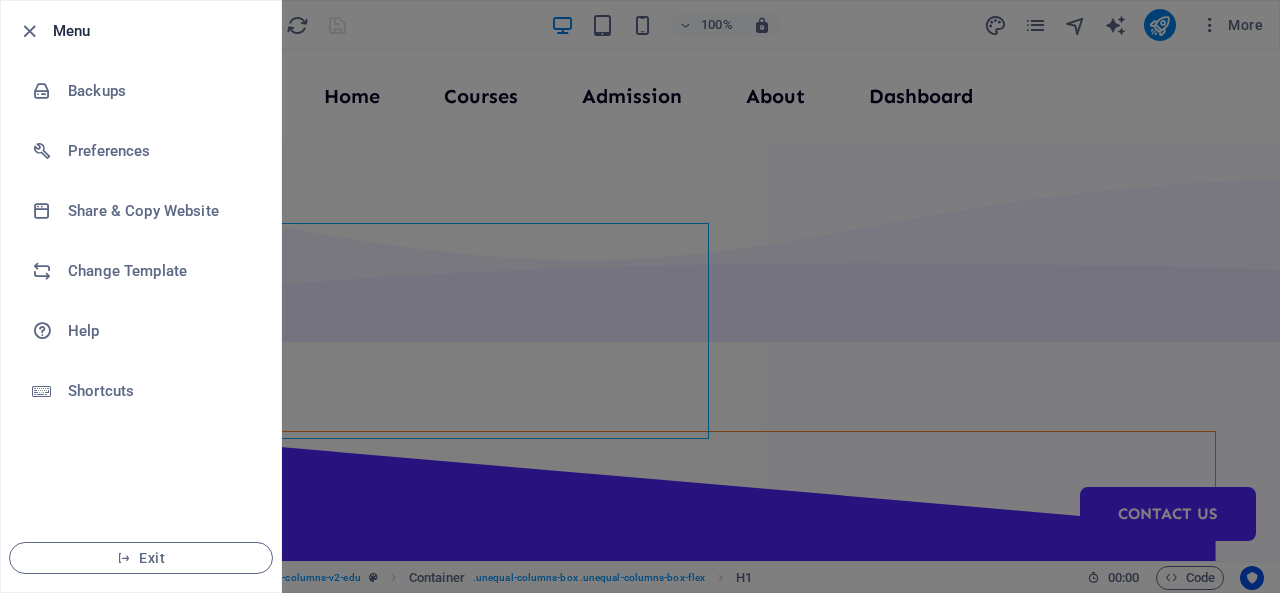 click at bounding box center (640, 296) 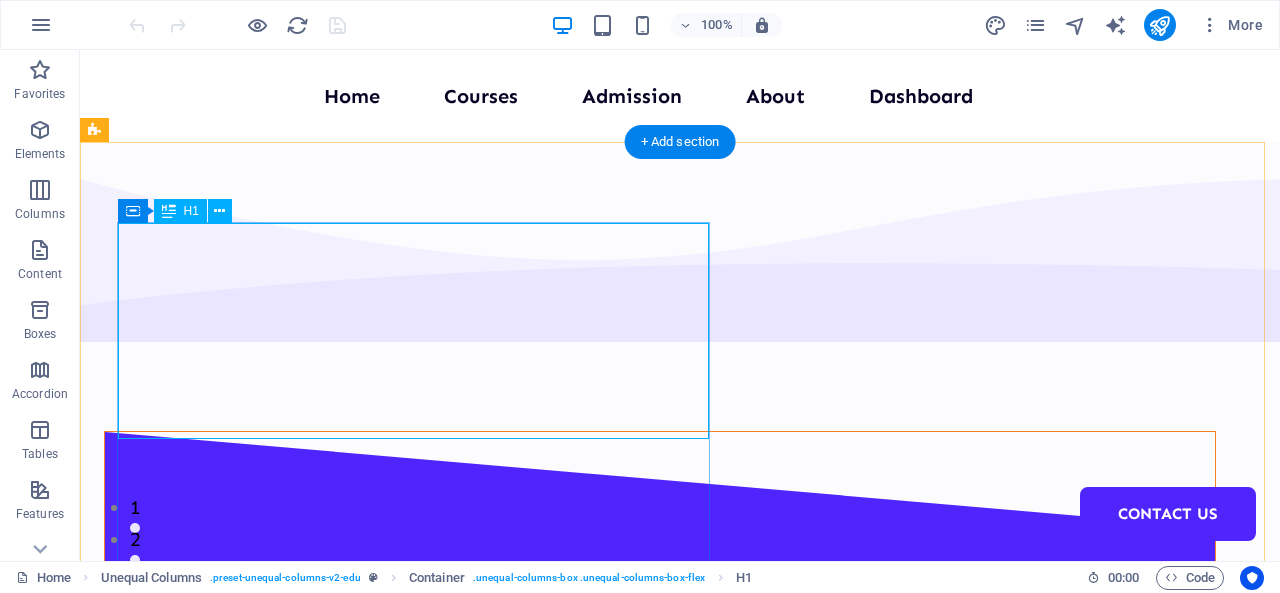 scroll, scrollTop: 0, scrollLeft: 0, axis: both 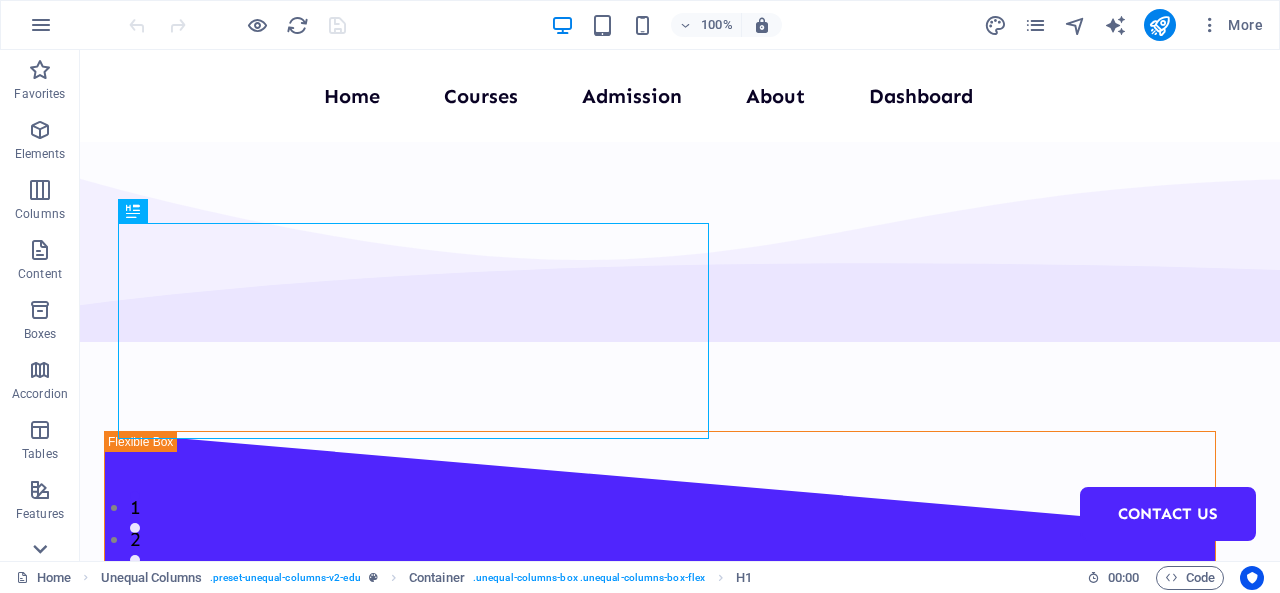 click 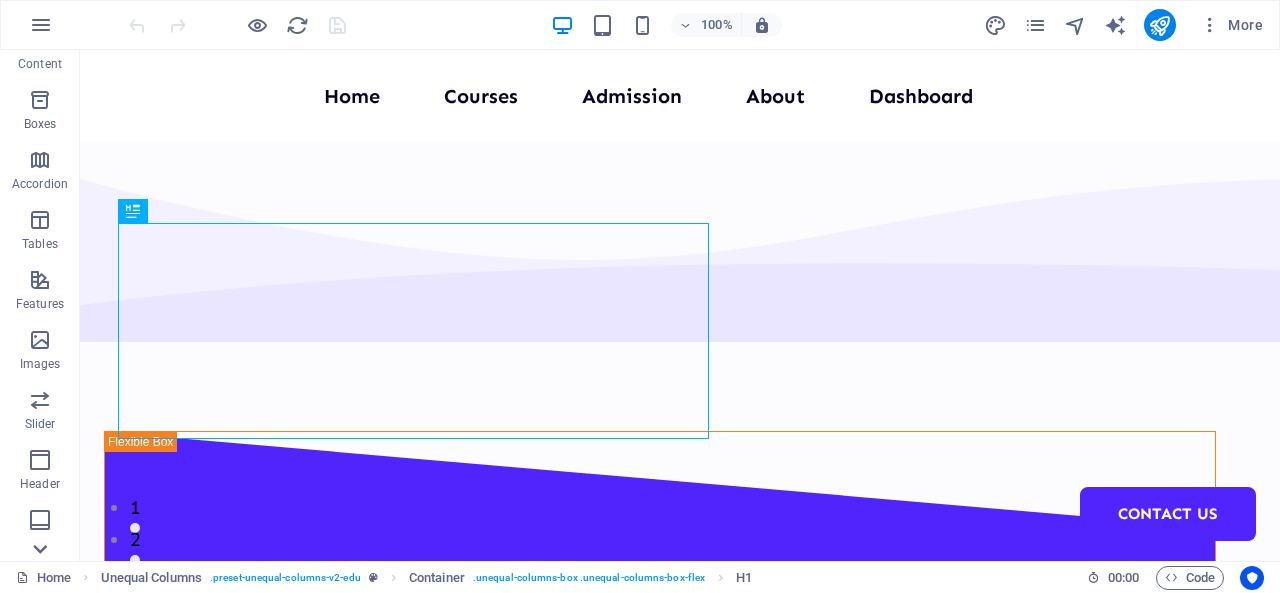 scroll, scrollTop: 389, scrollLeft: 0, axis: vertical 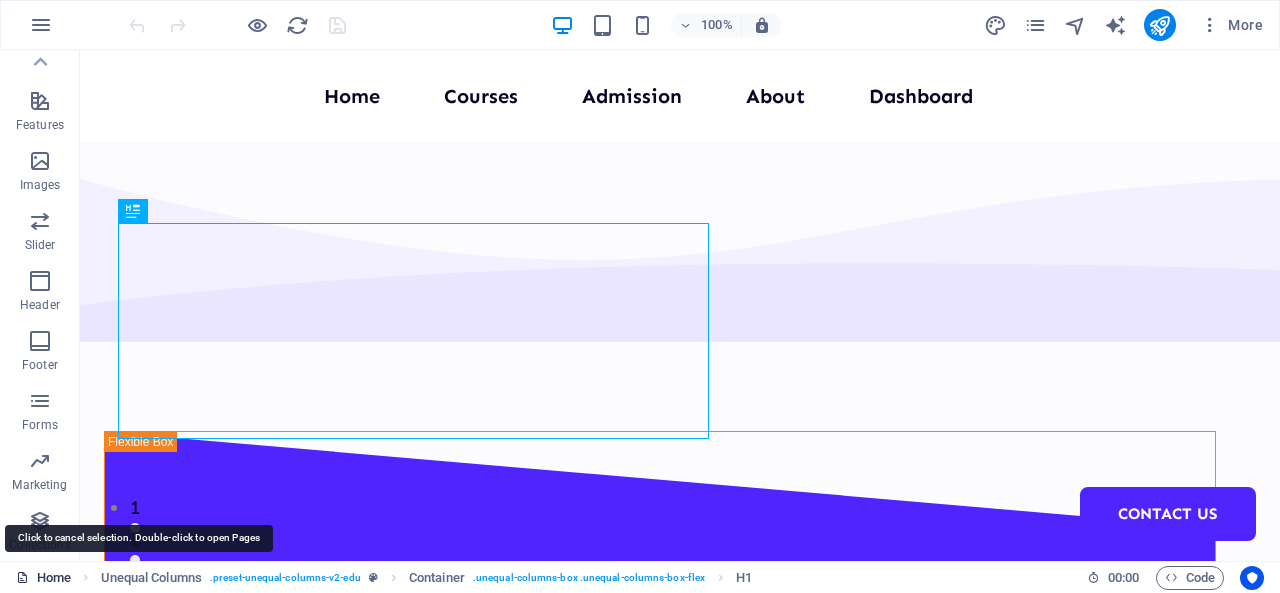 click on "Home" at bounding box center [43, 578] 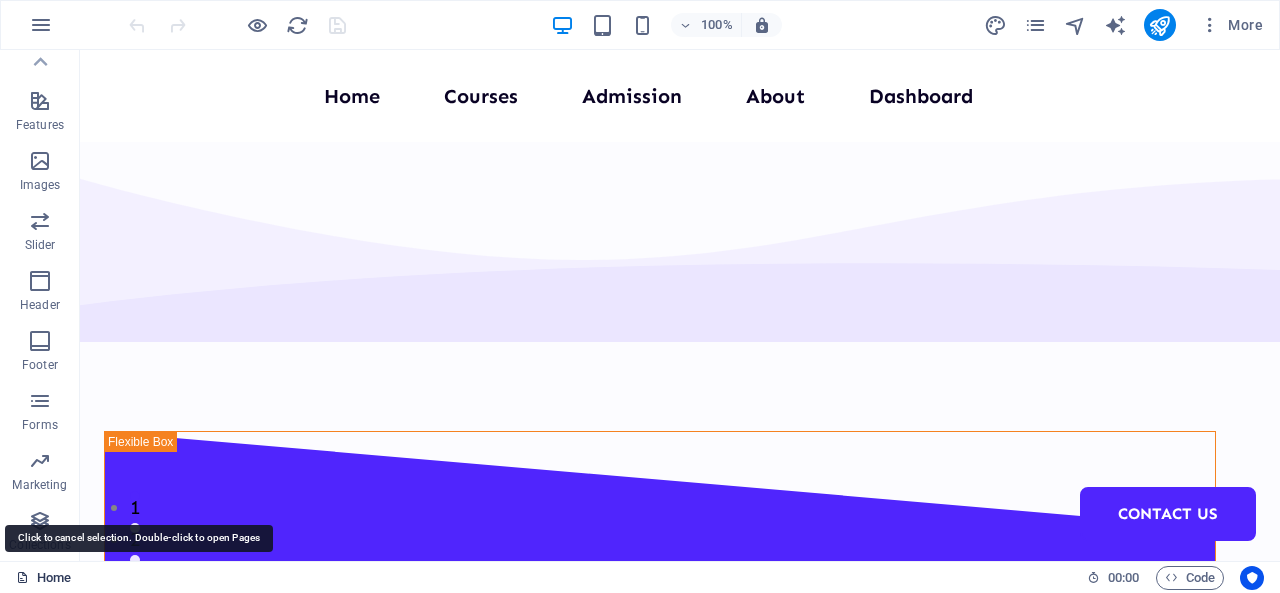 click on "Home" at bounding box center [43, 578] 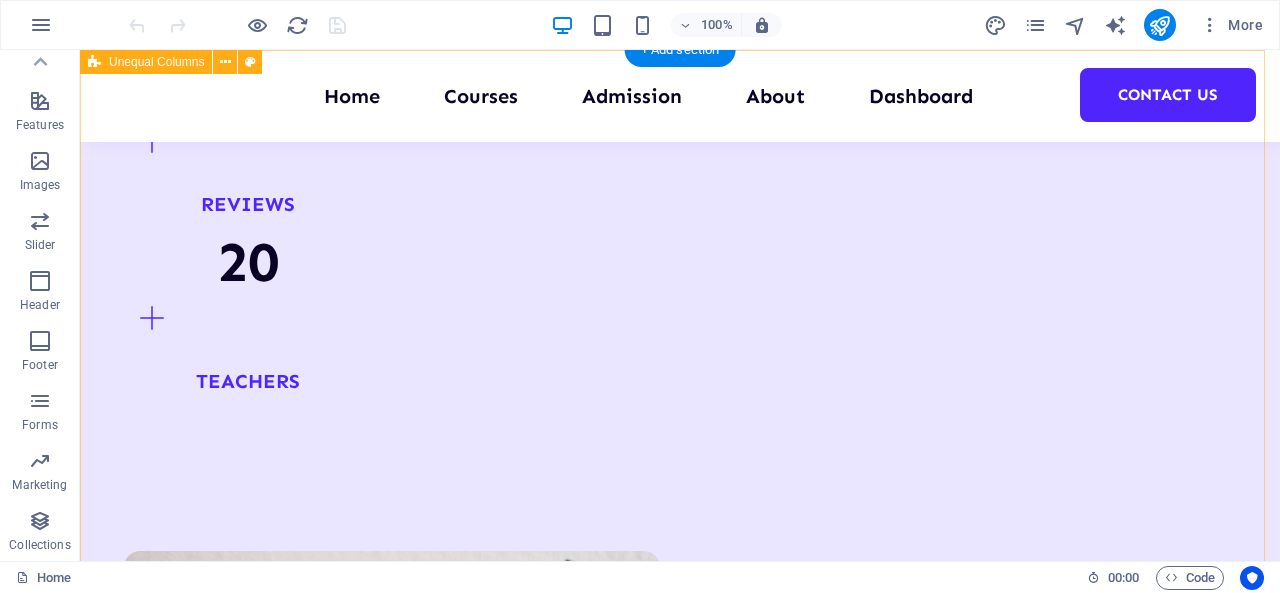 scroll, scrollTop: 0, scrollLeft: 0, axis: both 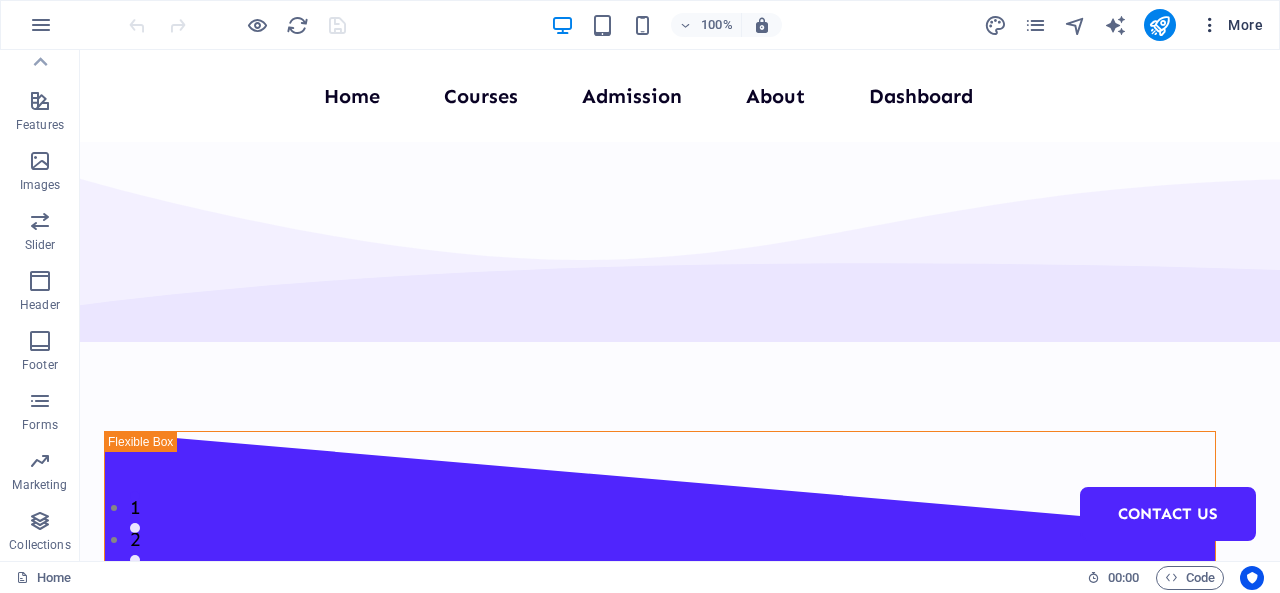 click at bounding box center (1210, 25) 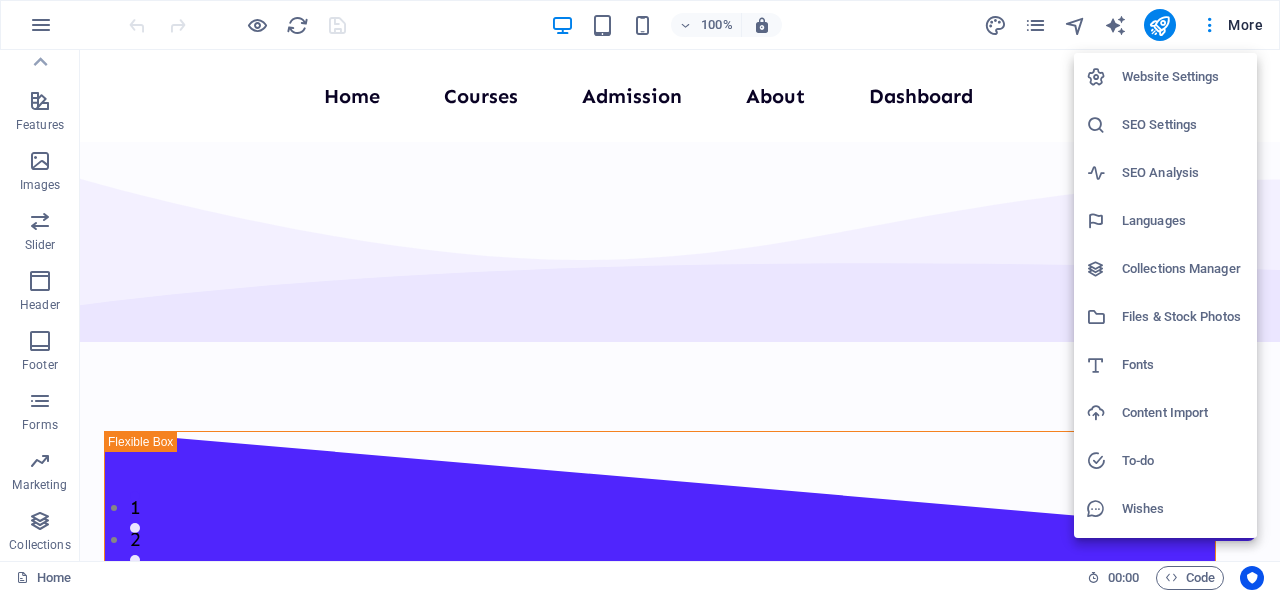 click on "Website Settings" at bounding box center [1183, 77] 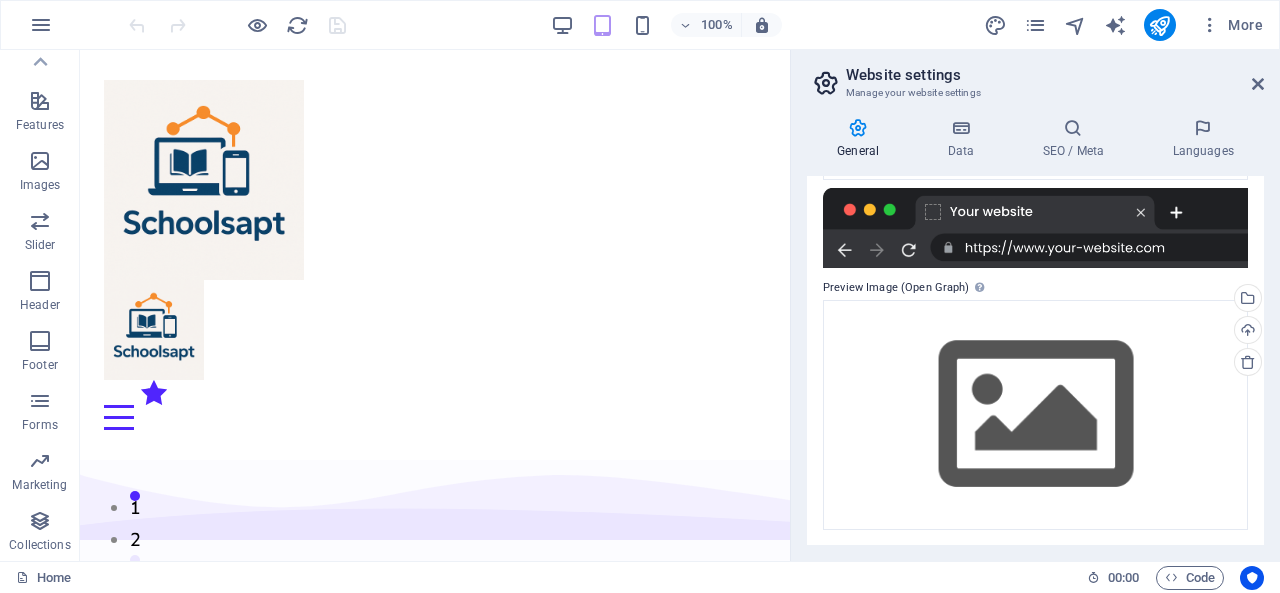scroll, scrollTop: 0, scrollLeft: 0, axis: both 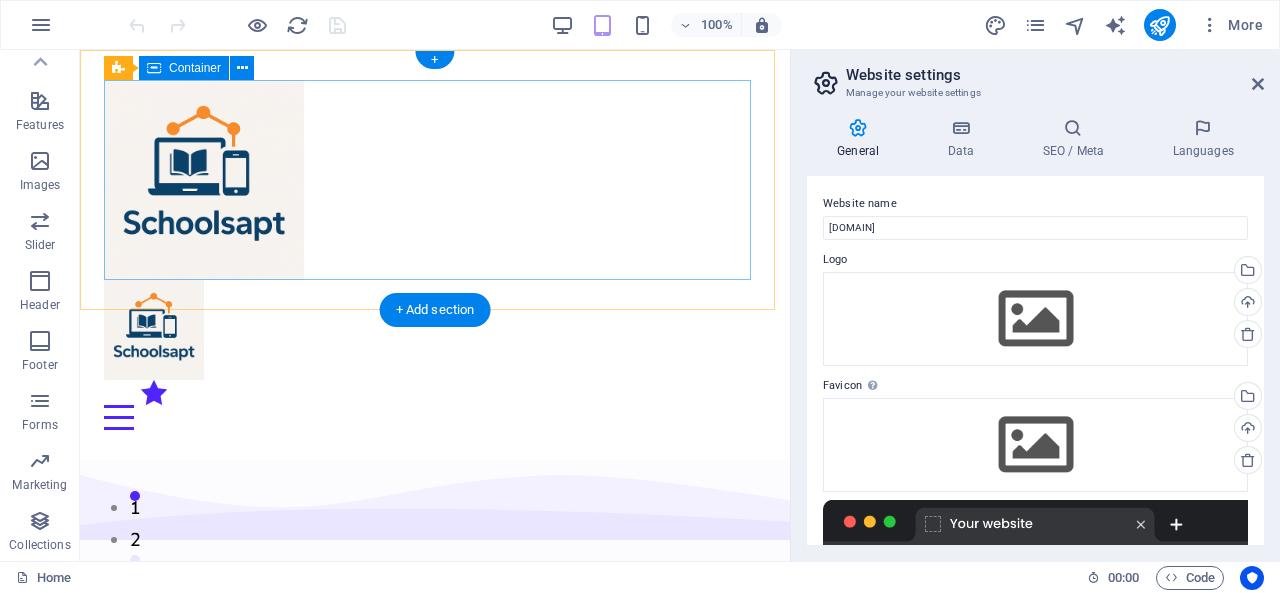 click at bounding box center [435, 255] 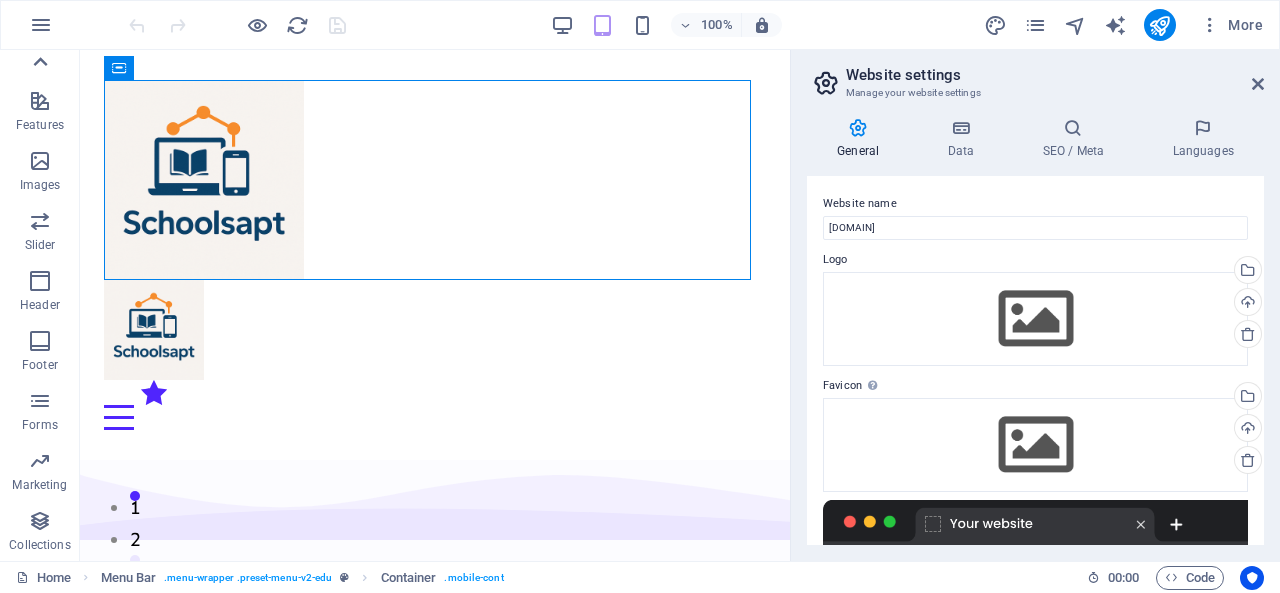 click 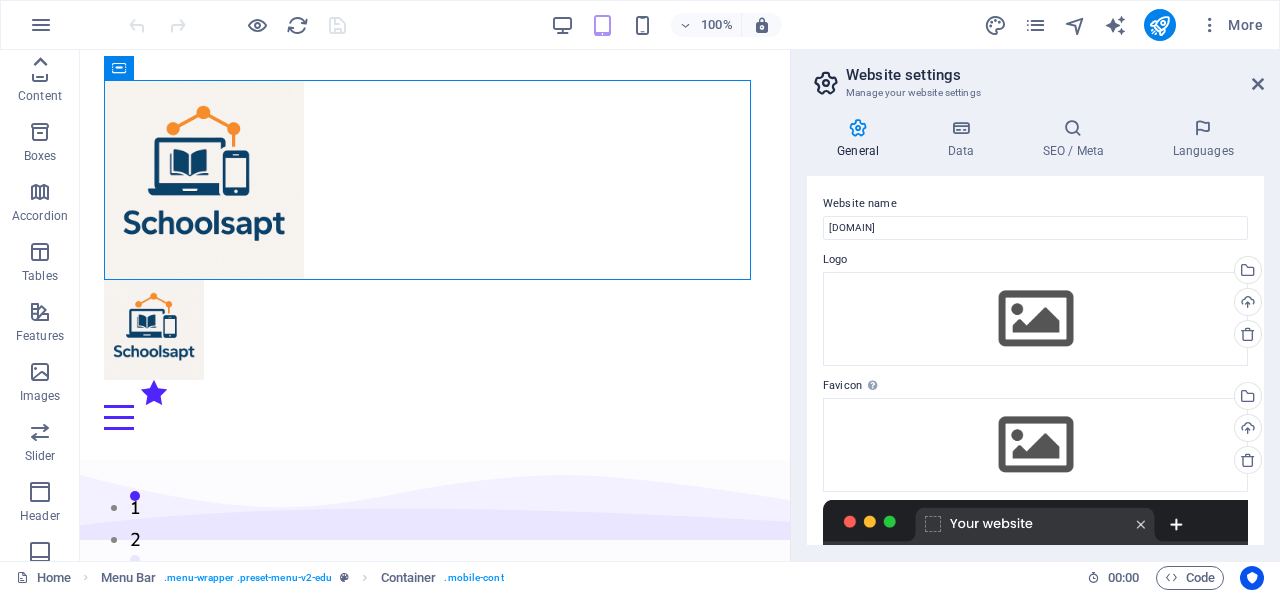 scroll, scrollTop: 0, scrollLeft: 0, axis: both 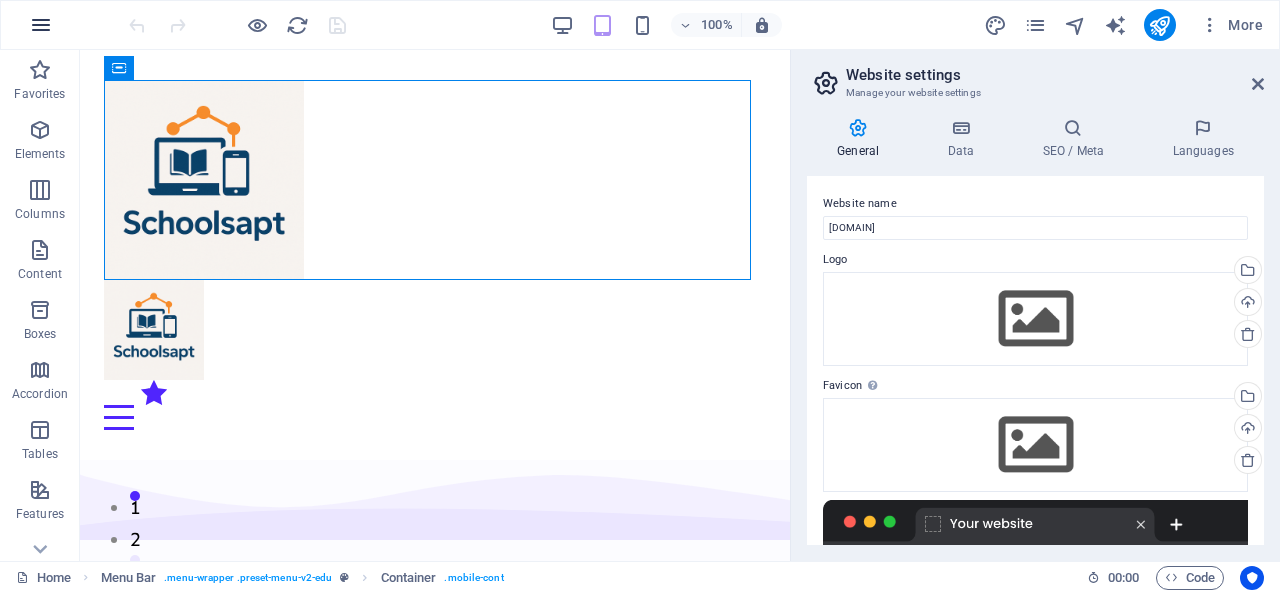 click at bounding box center (41, 25) 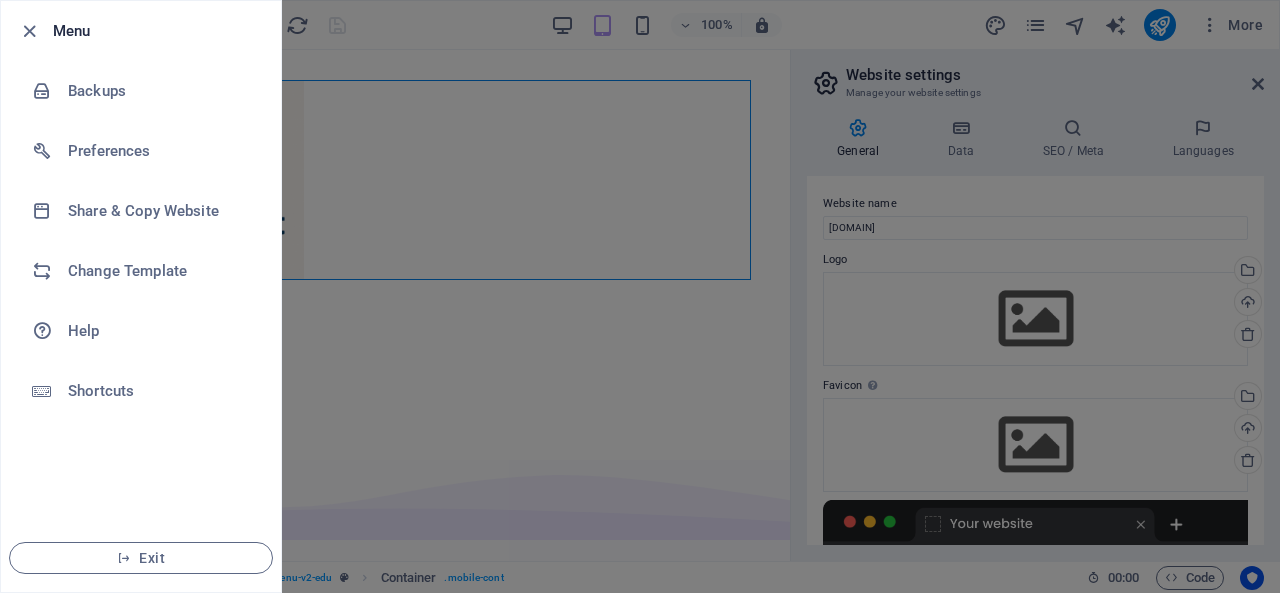 click at bounding box center (640, 296) 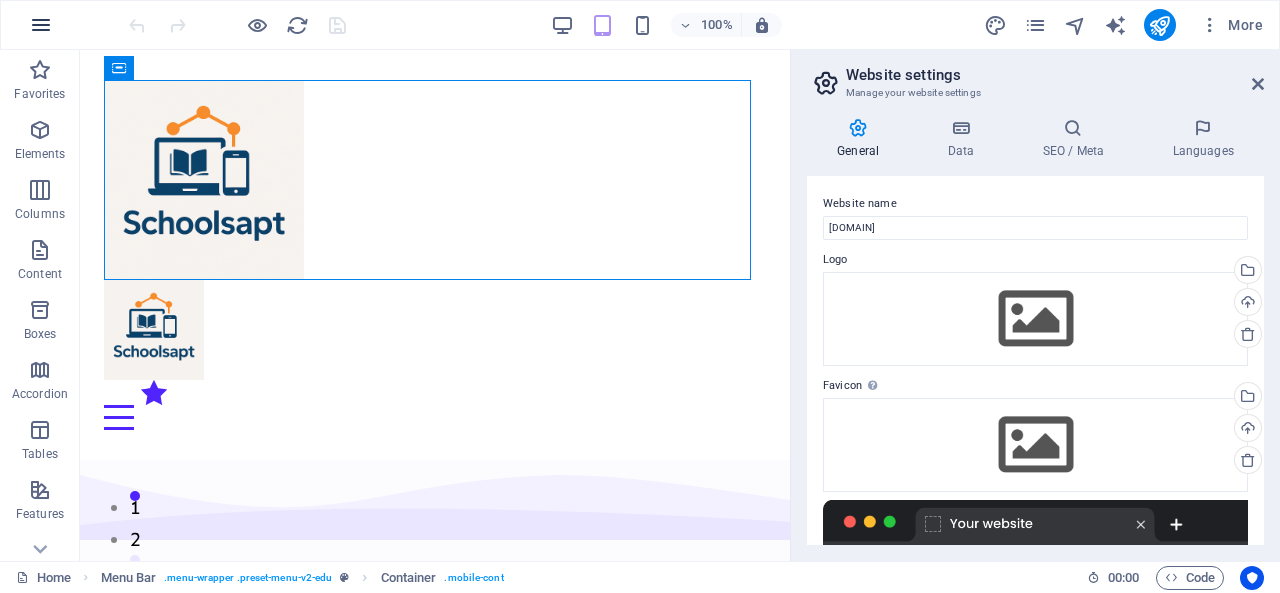click at bounding box center [41, 25] 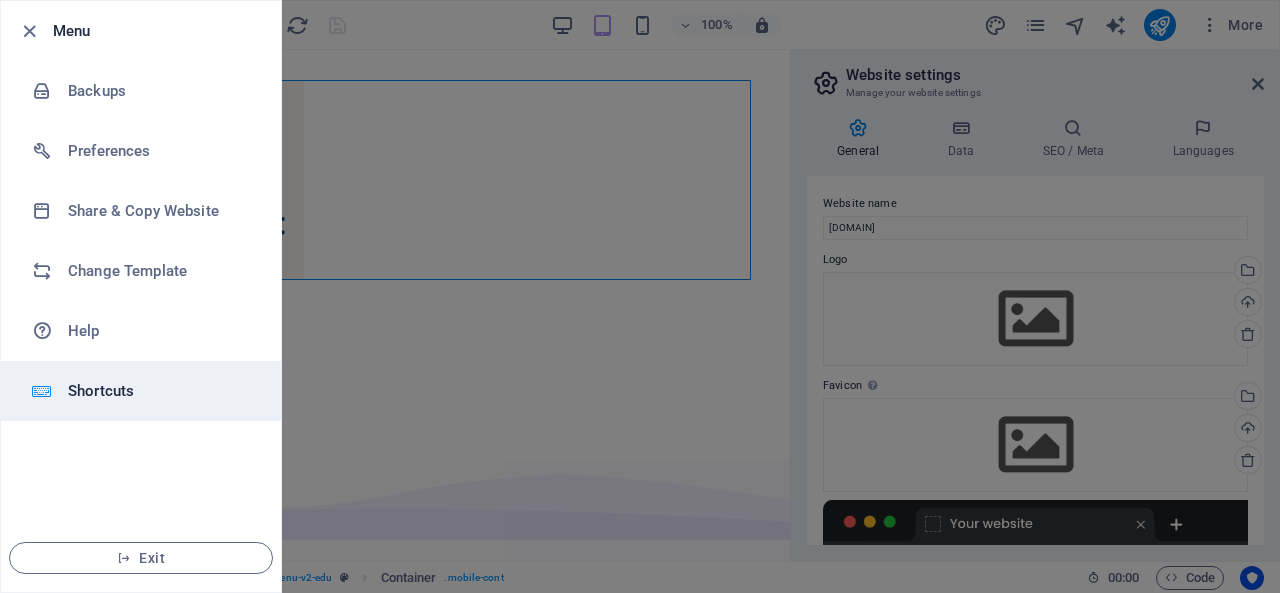 click on "Shortcuts" at bounding box center [160, 391] 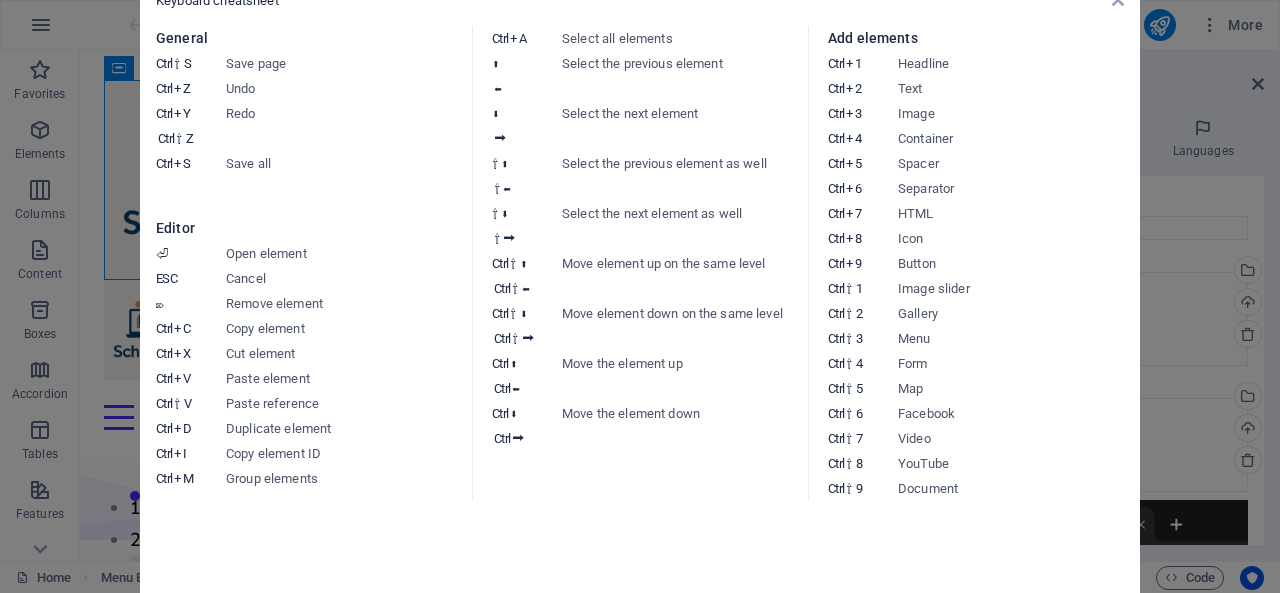 click on "Keyboard cheatsheet General Ctrl ⇧ S Save page Ctrl Z Undo Ctrl Y Ctrl ⇧ Z Redo Ctrl S Save all Editor ⏎ Open element ESC Cancel ⌦ Remove element Ctrl C Copy element Ctrl X Cut element Ctrl V Paste element Ctrl ⇧ V Paste reference Ctrl D Duplicate element Ctrl I Copy element ID Ctrl M Group elements Ctrl A Select all elements ⬆ ⬅ Select the previous element ⬇ ⮕ Select the next element ⇧ ⬆ ⇧ ⬅ Select the previous element as well ⇧ ⬇ ⇧ ⮕ Select the next element as well Ctrl ⇧ ⬆ Ctrl ⇧ ⬅ Move element up on the same level Ctrl ⇧ ⬇ Ctrl ⇧ ⮕ Move element down on the same level Ctrl ⬆ Ctrl ⬅ Move the element up Ctrl ⬇ Ctrl ⮕ Move the element down Add elements Ctrl 1 Headline Ctrl 2 Text Ctrl 3 Image Ctrl 4 Container Ctrl 5 Spacer Ctrl 6 Separator Ctrl 7 HTML Ctrl 8 Icon Ctrl 9 Button Ctrl ⇧ 1 Image slider Ctrl ⇧ 2 Gallery Ctrl ⇧ 3 Menu Ctrl ⇧ 4 Form Ctrl ⇧ 5 Map Ctrl ⇧ 6 Facebook Ctrl ⇧ 7 Video Ctrl ⇧ 8 YouTube Ctrl ⇧ 9 Document" at bounding box center [640, 296] 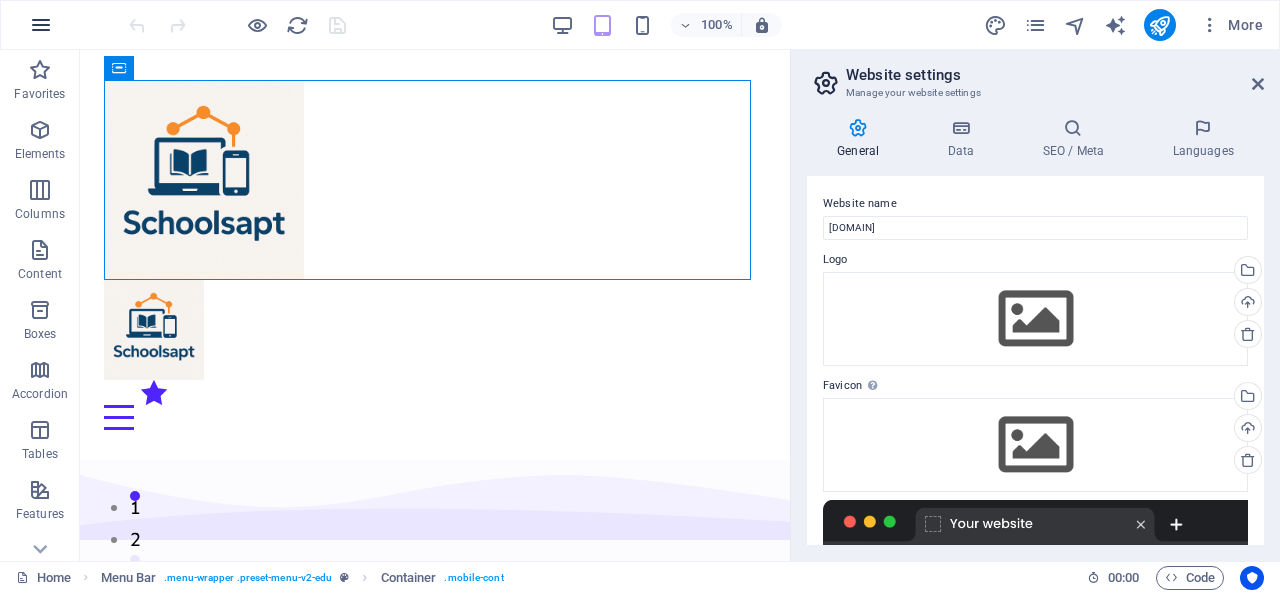 click at bounding box center [41, 25] 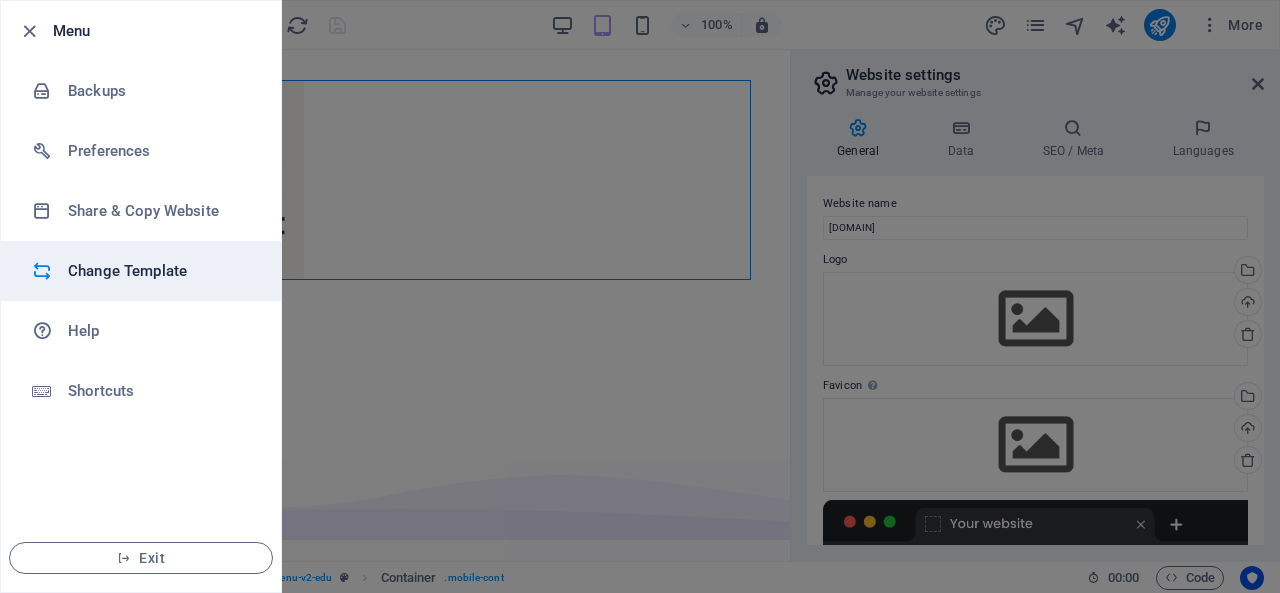 click on "Change Template" at bounding box center [160, 271] 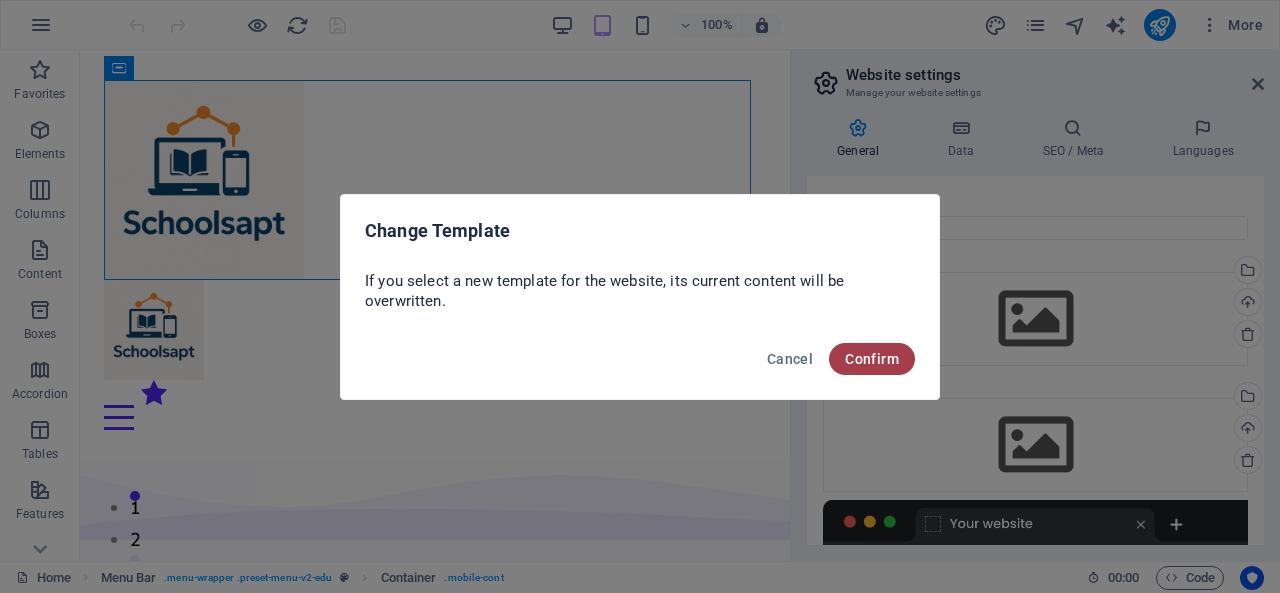 click on "Confirm" at bounding box center (872, 359) 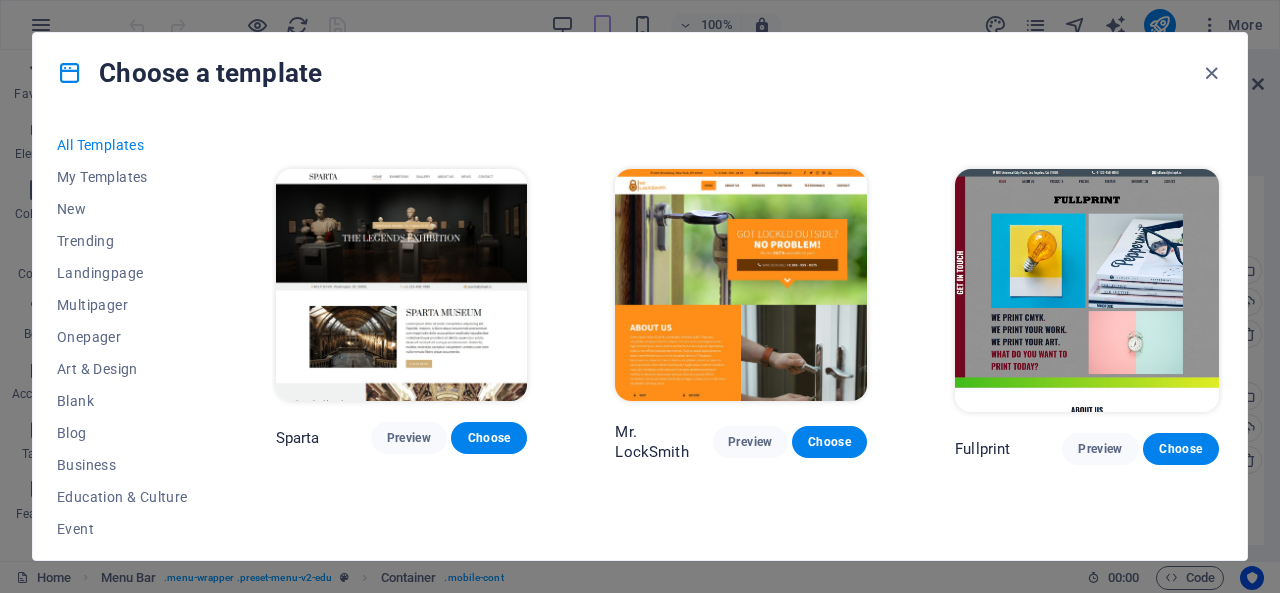 scroll, scrollTop: 11733, scrollLeft: 0, axis: vertical 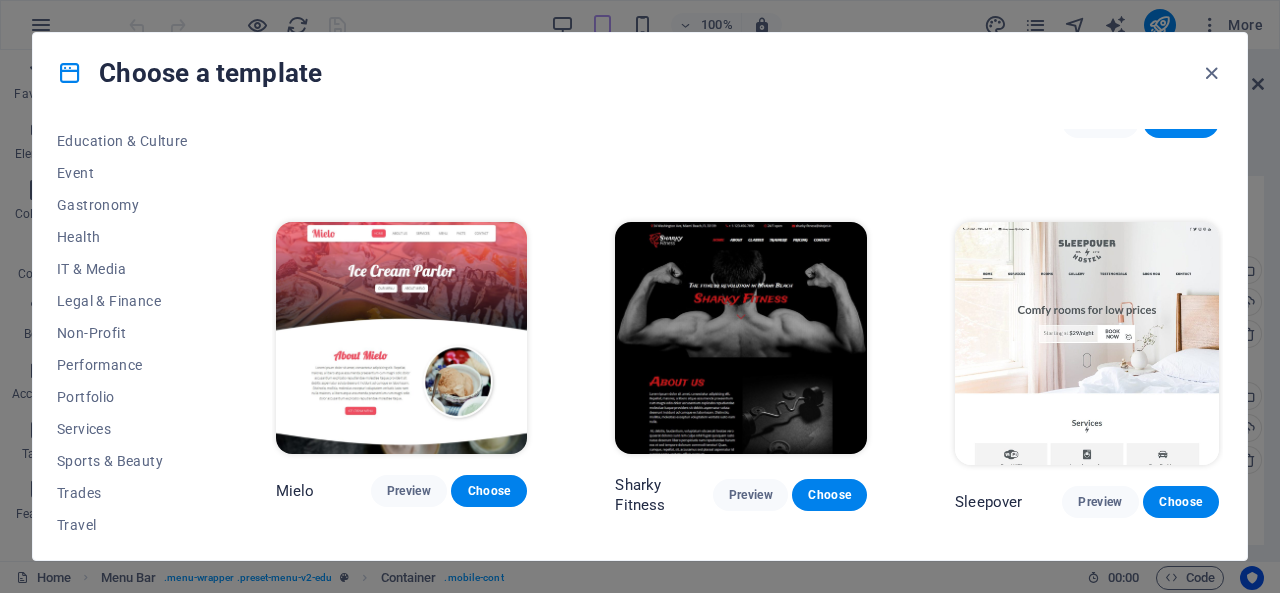 click on "All Templates My Templates New Trending Landingpage Multipager Onepager Art & Design Blank Blog Business Education & Culture Event Gastronomy Health IT & Media Legal & Finance Non-Profit Performance Portfolio Services Sports & Beauty Trades Travel Wireframe SugarDough Preview Choose RepairIT Preview Choose Peoneera Preview Choose Art Museum Preview Choose Wonder Planner Preview Choose Transportable Preview Choose S&L Preview Choose WePaint Preview Choose Eco-Con Preview Choose MeetUp Preview Choose Help & Care Preview Choose Podcaster Preview Choose Academix Preview Choose BIG Barber Shop Preview Choose Health & Food Preview Choose UrbanNest Interiors Preview Choose Green Change Preview Choose The Beauty Temple Preview Choose WeTrain Preview Choose Cleaner Preview Choose Johanna James Preview Choose Delicioso Preview Choose Dream Garden Preview Choose LumeDeAqua Preview Choose Pets Care Preview Choose SafeSpace Preview Choose Midnight Rain Bar Preview Choose Drive Preview Choose Estator Preview Choose Preview" at bounding box center (640, 336) 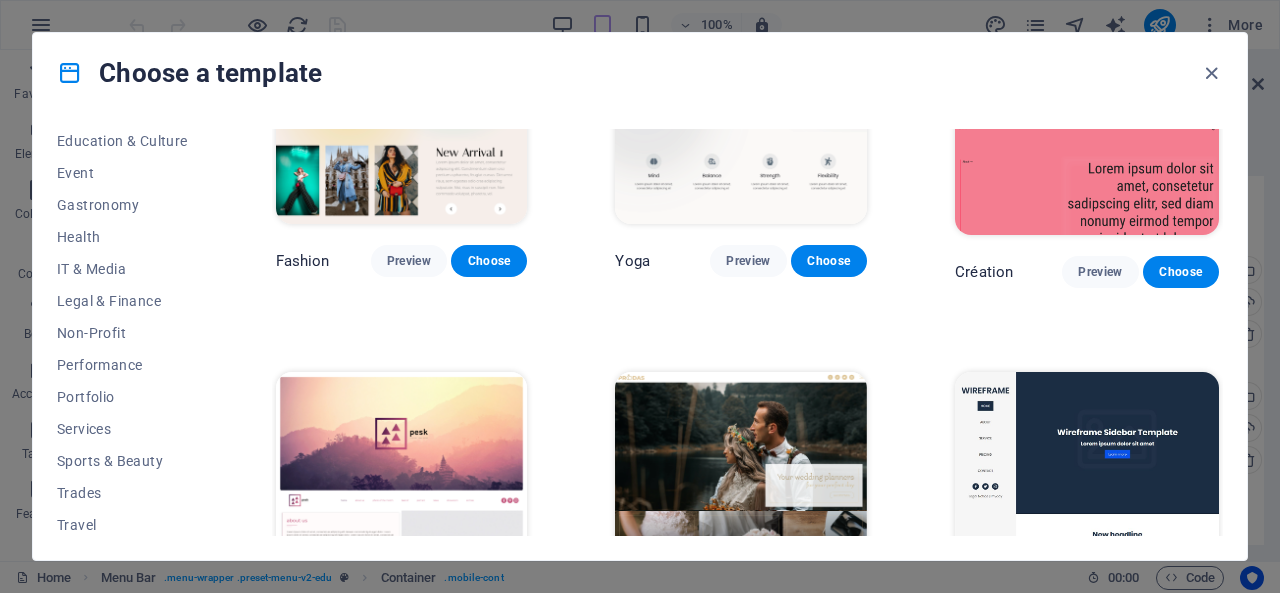scroll, scrollTop: 4400, scrollLeft: 0, axis: vertical 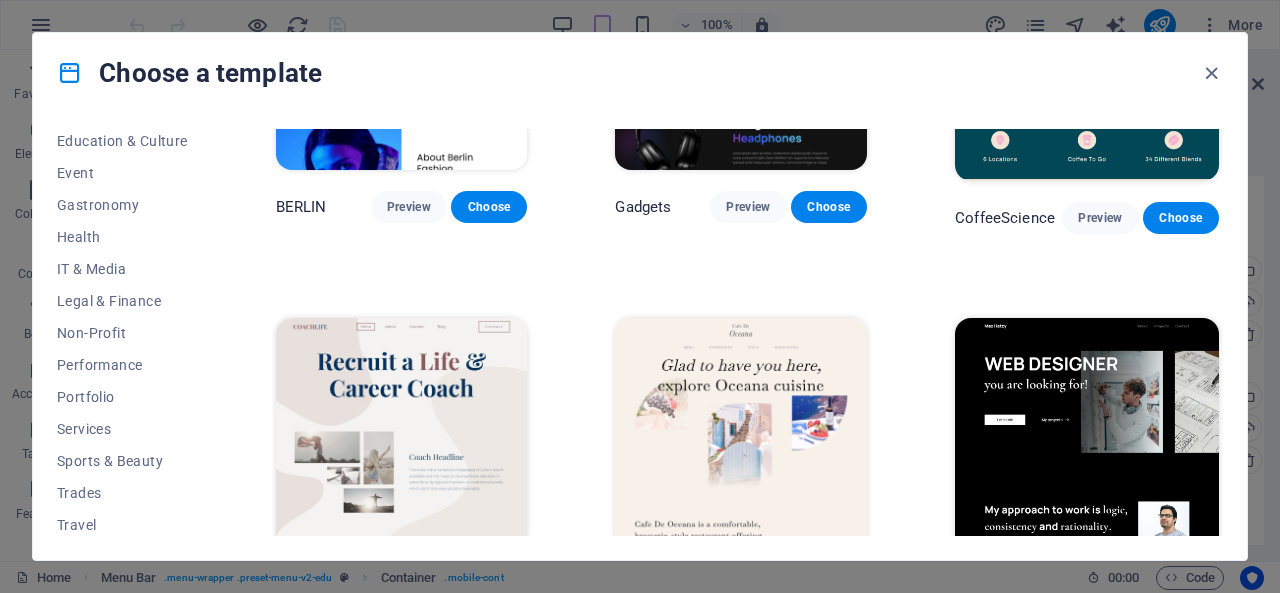 click at bounding box center [70, 73] 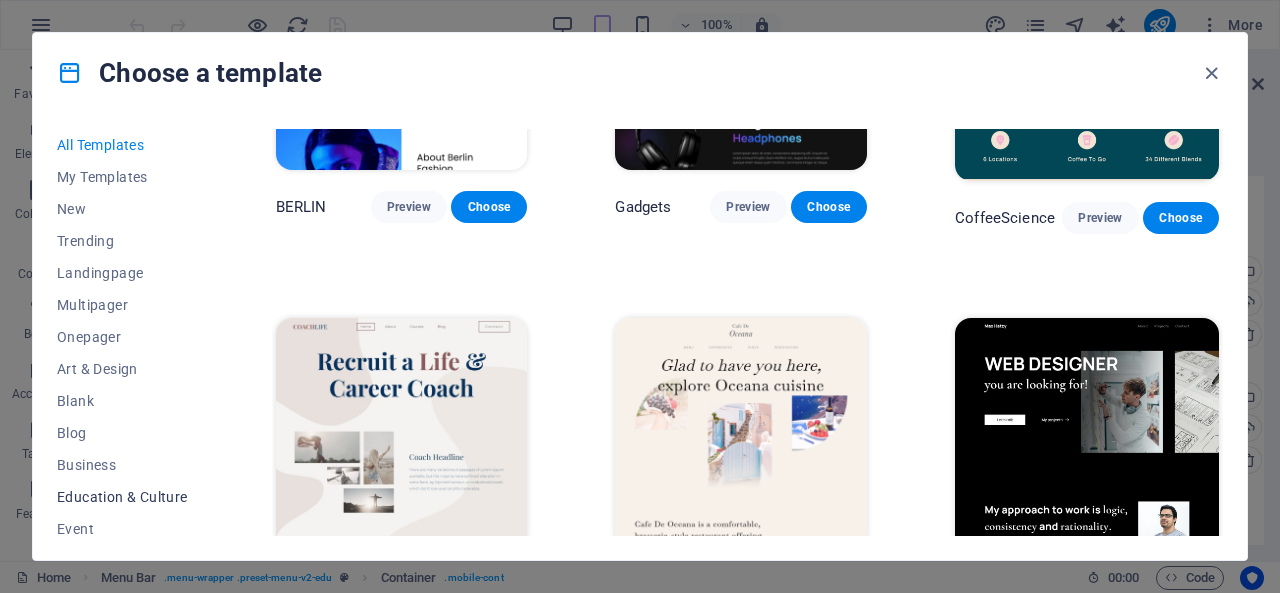 click on "Education & Culture" at bounding box center (122, 497) 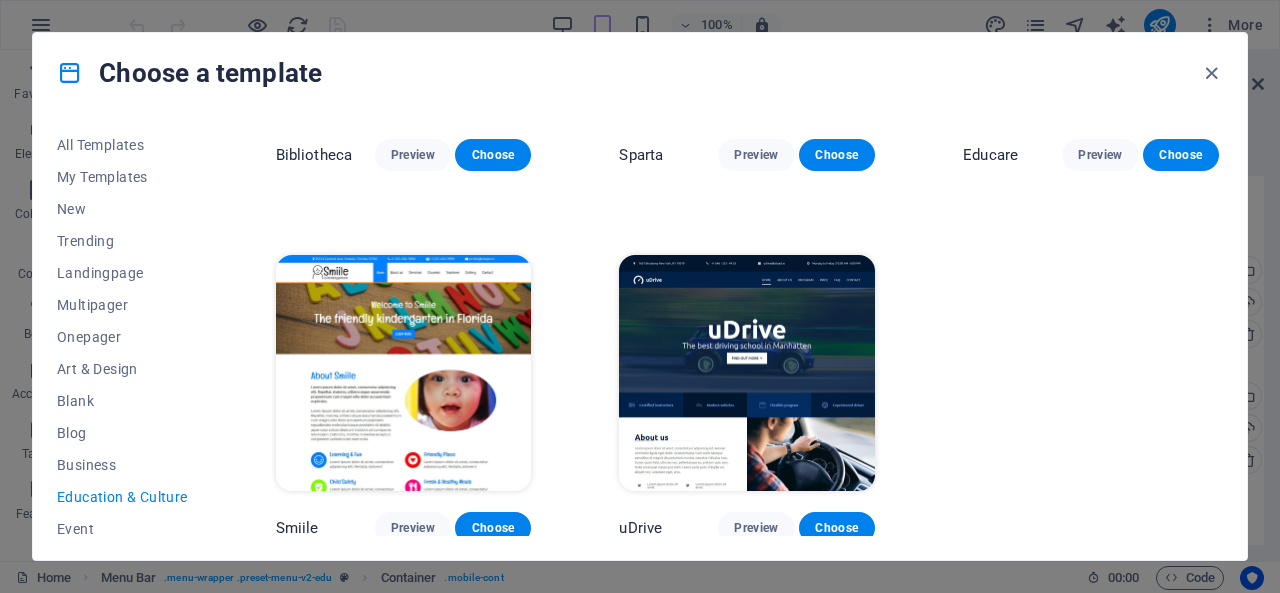 click on "Art Museum Preview Choose Academix Preview Choose Volare Preview Choose Bibliotheca Preview Choose Sparta Preview Choose Educare Preview Choose Smiile Preview Choose uDrive Preview Choose" at bounding box center [747, 25] 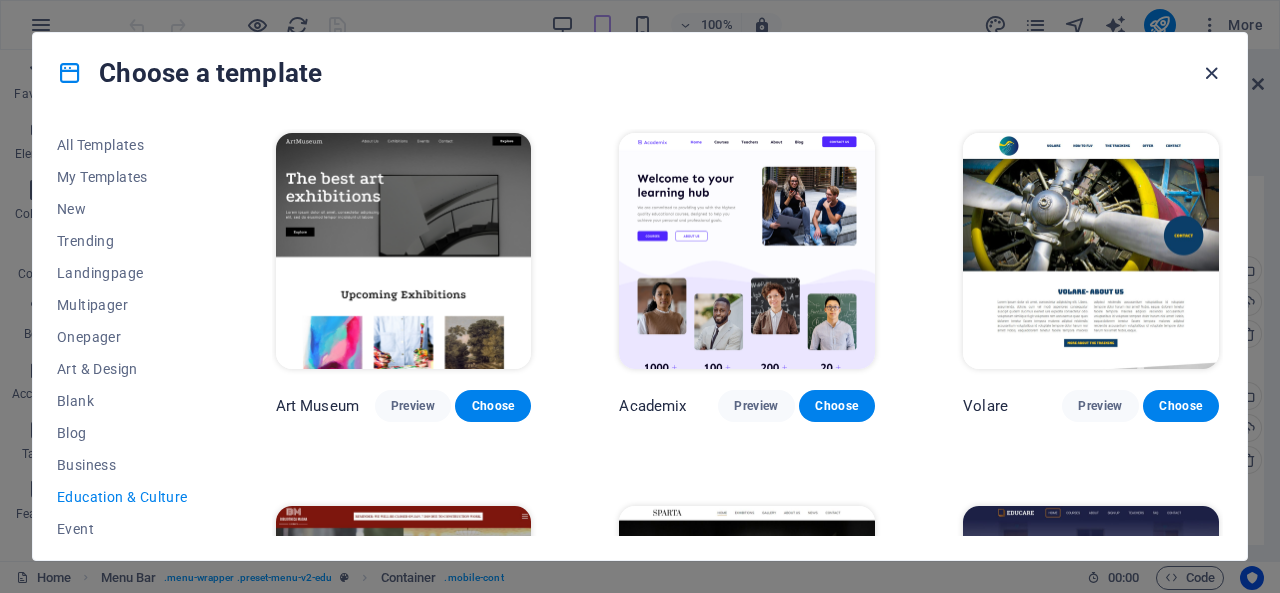click at bounding box center (1211, 73) 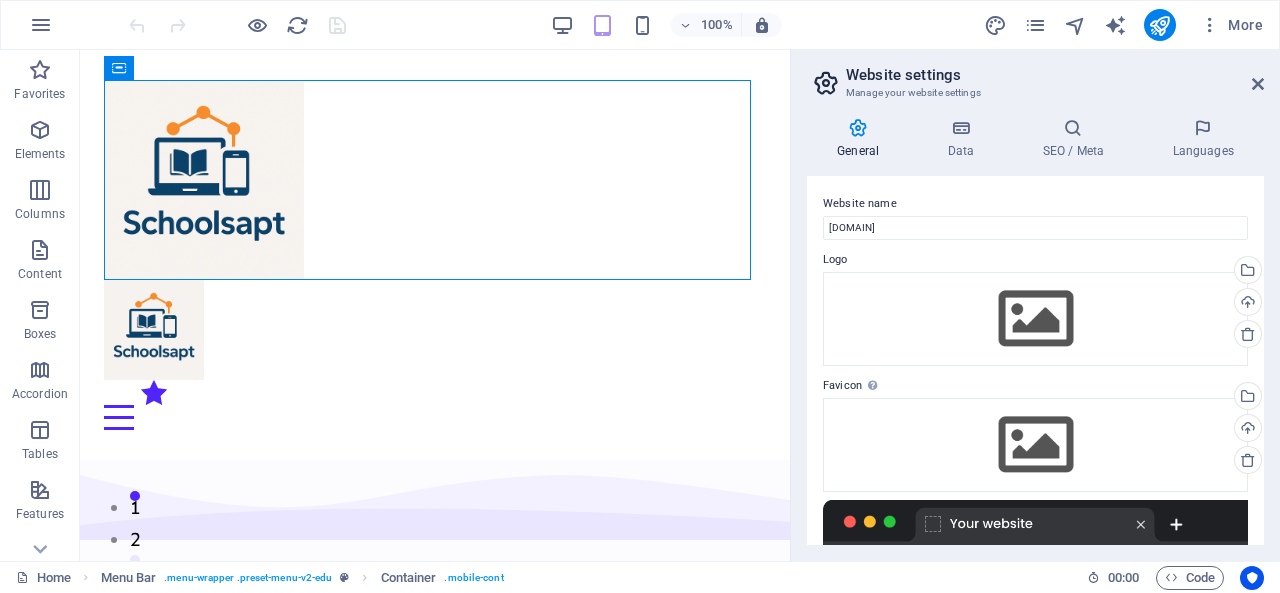 click on "General" at bounding box center [862, 139] 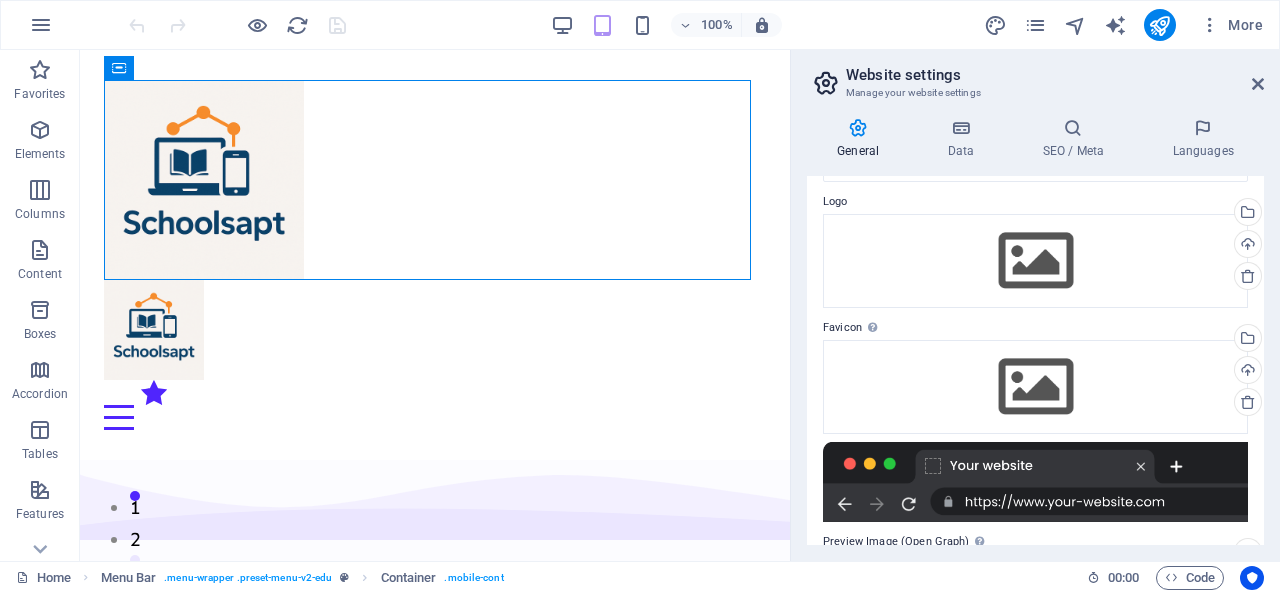 scroll, scrollTop: 0, scrollLeft: 0, axis: both 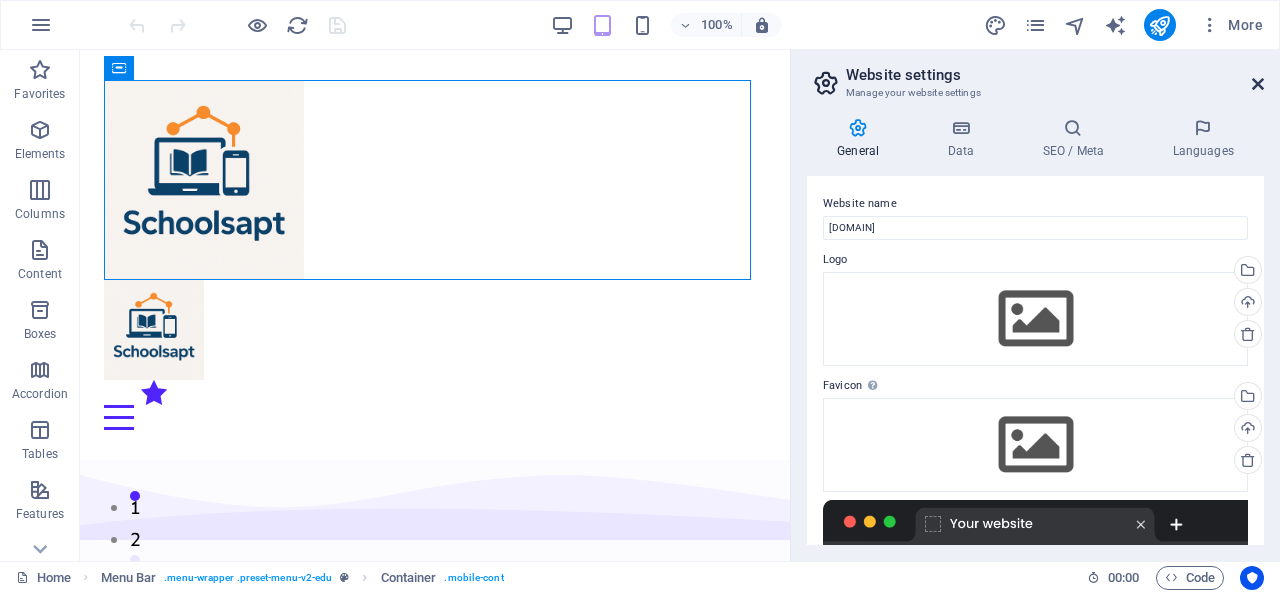 click at bounding box center (1258, 84) 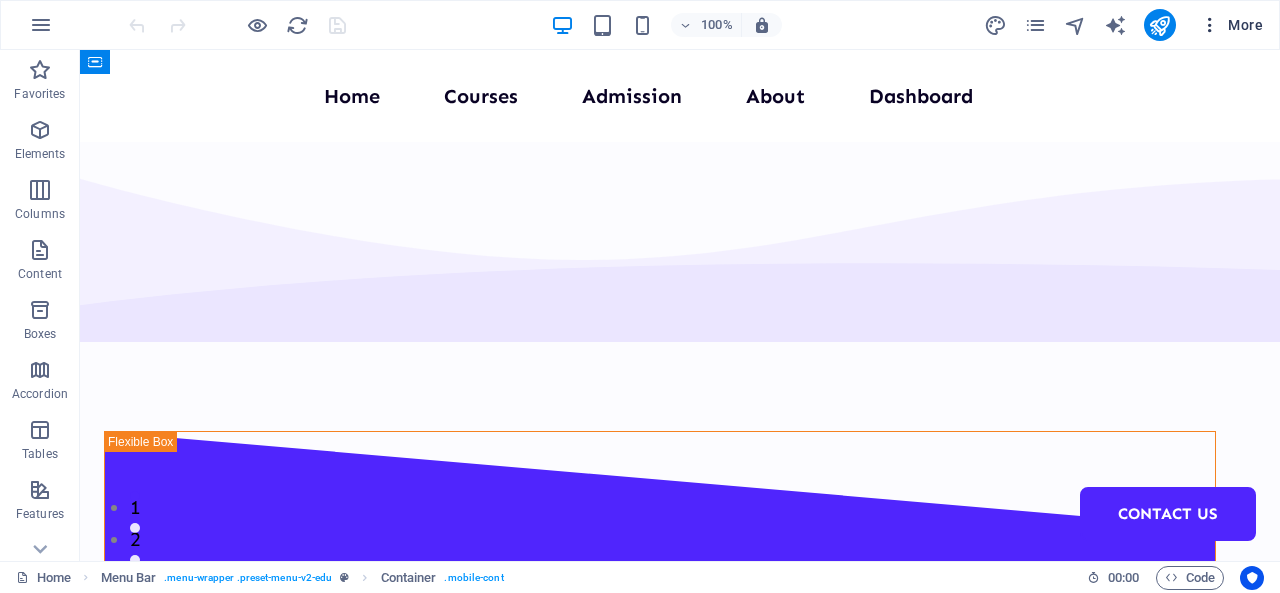 click at bounding box center [1210, 25] 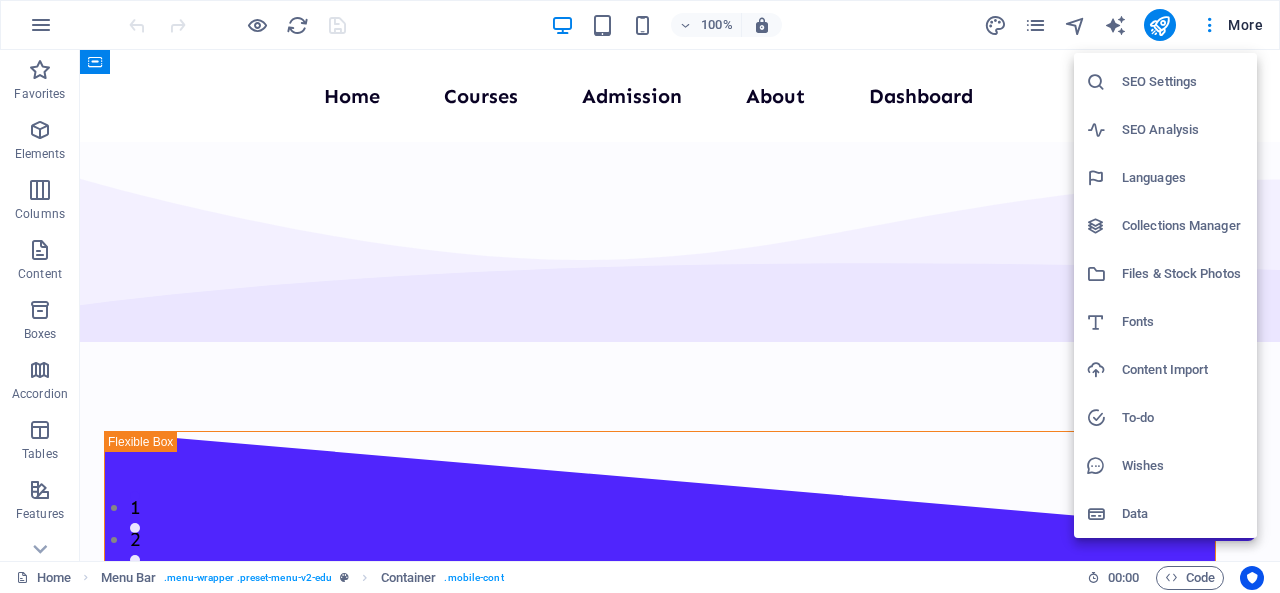 scroll, scrollTop: 0, scrollLeft: 0, axis: both 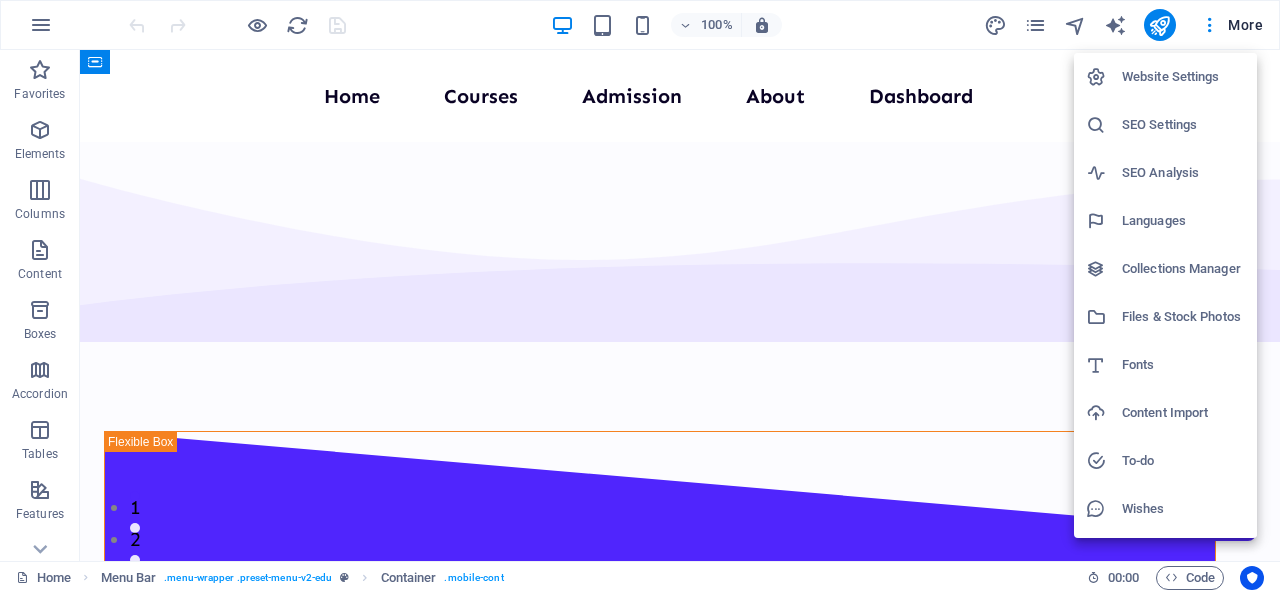 click at bounding box center (640, 296) 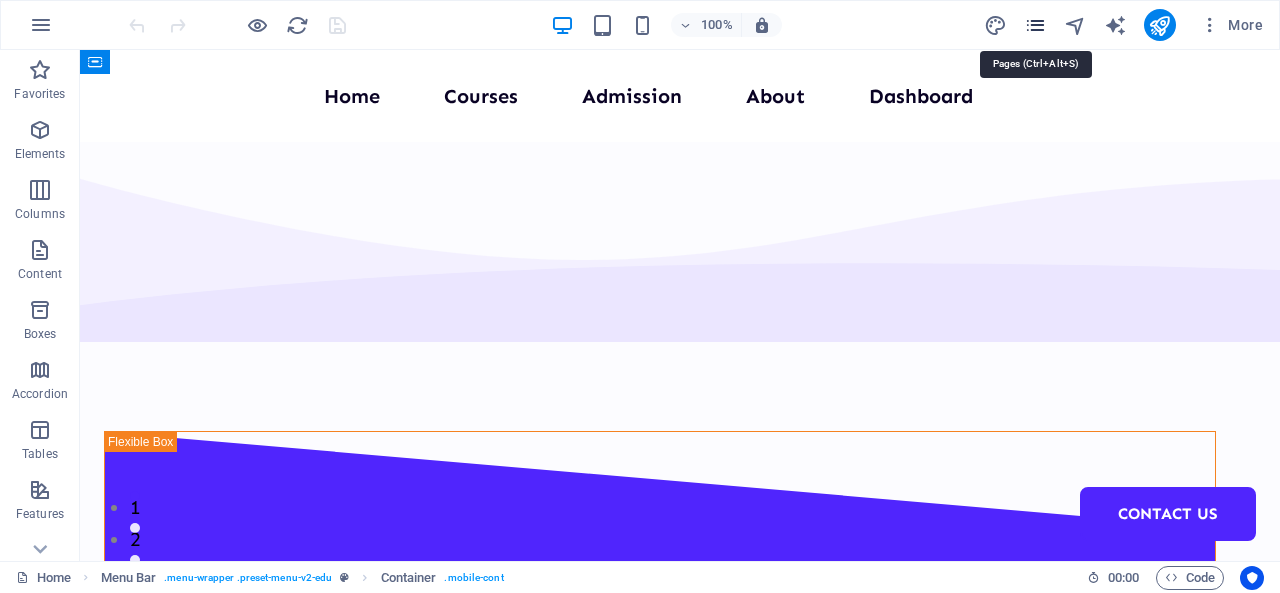 click at bounding box center (1035, 25) 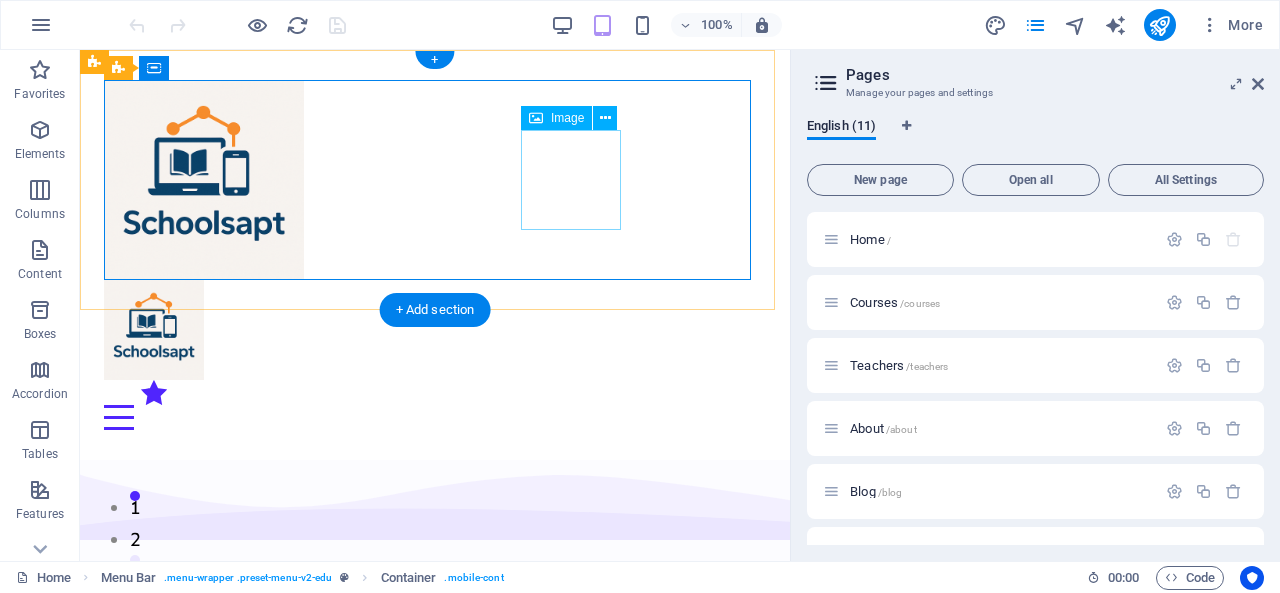 click at bounding box center (435, 330) 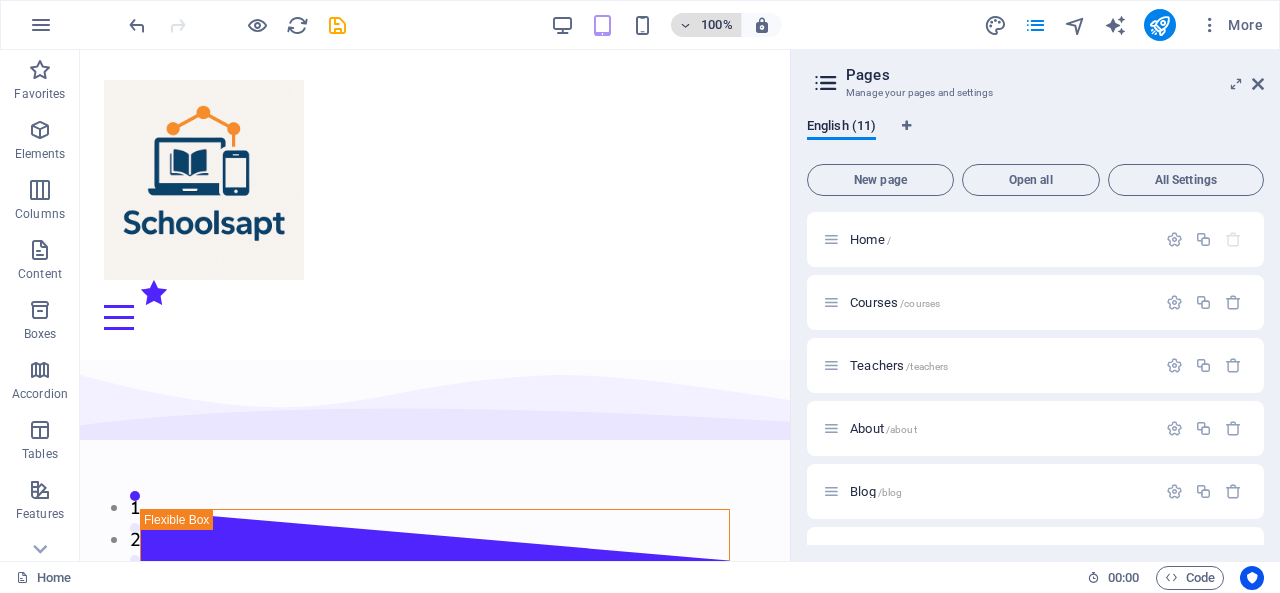click at bounding box center [686, 25] 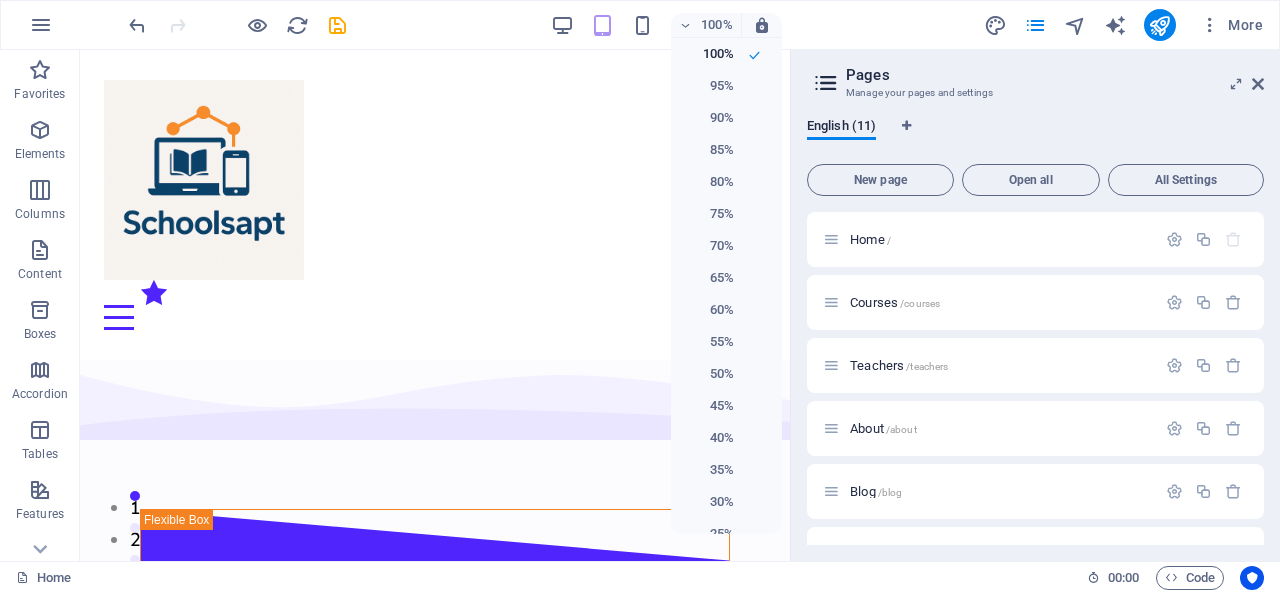 click at bounding box center [640, 296] 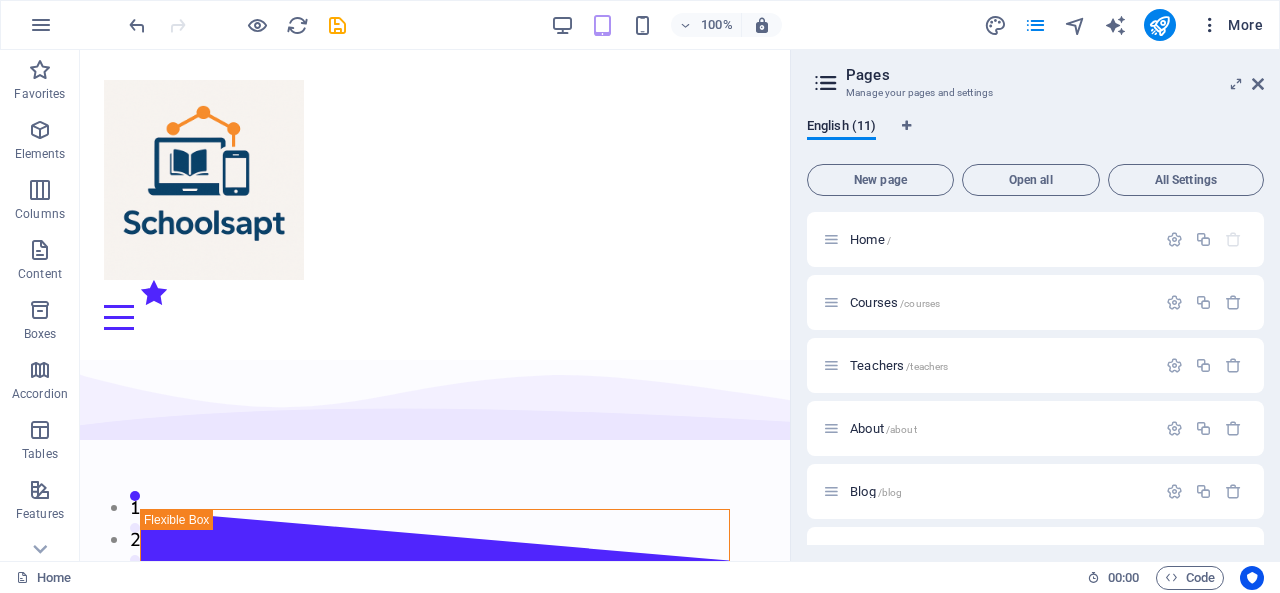 click at bounding box center (1210, 25) 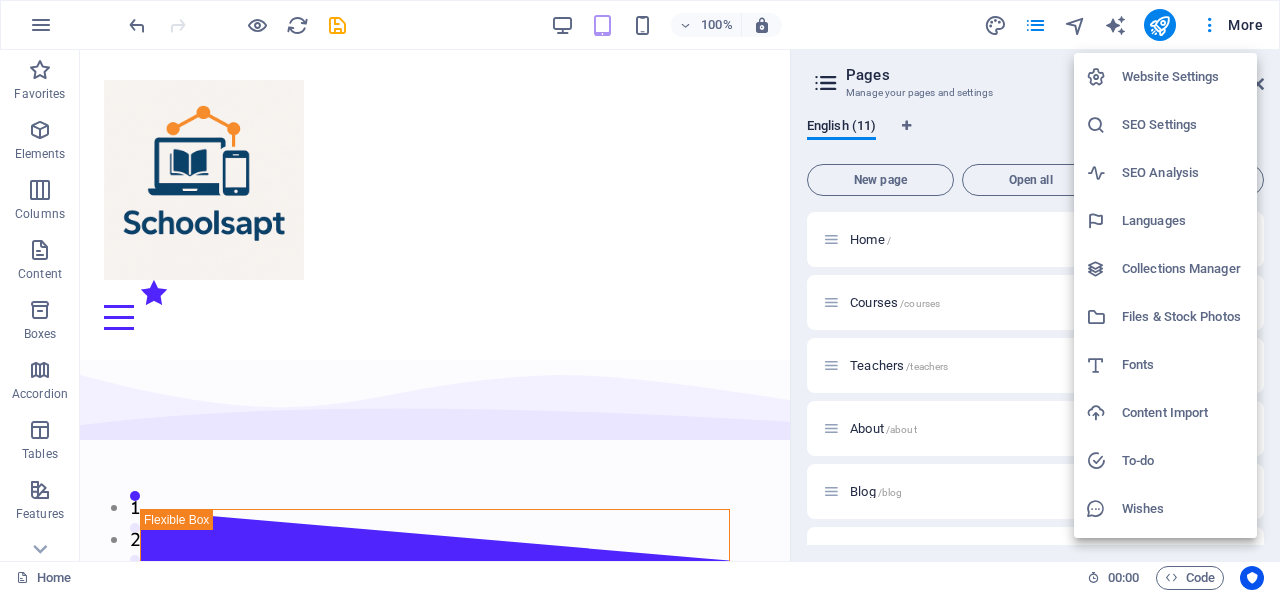 click at bounding box center (640, 296) 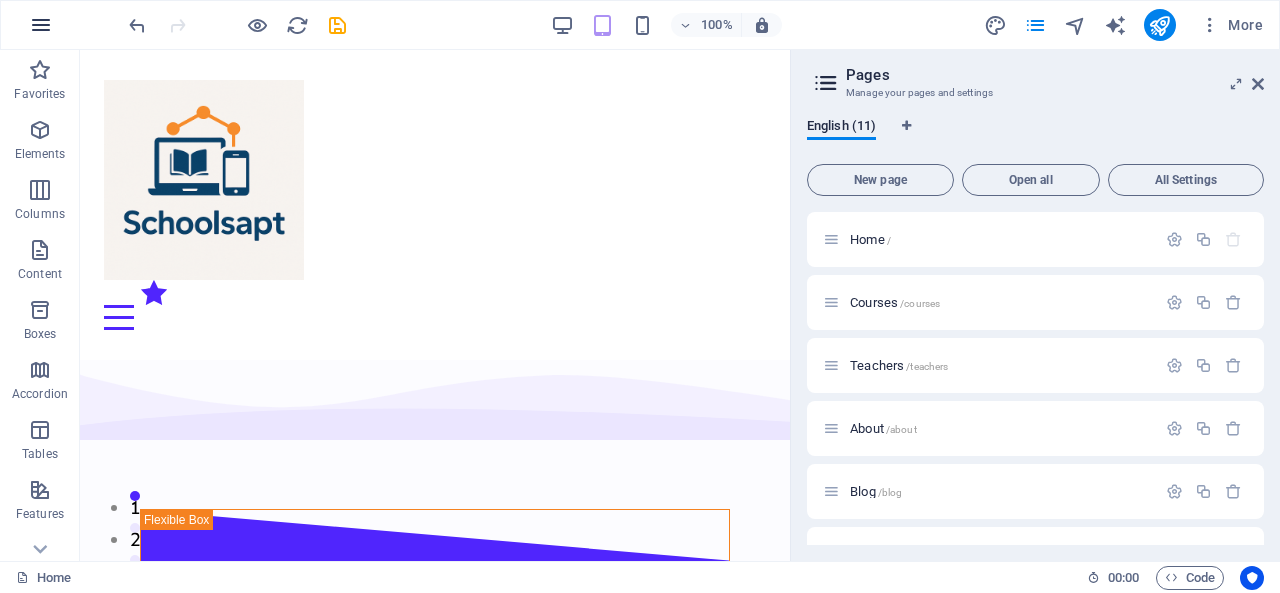 click at bounding box center (41, 25) 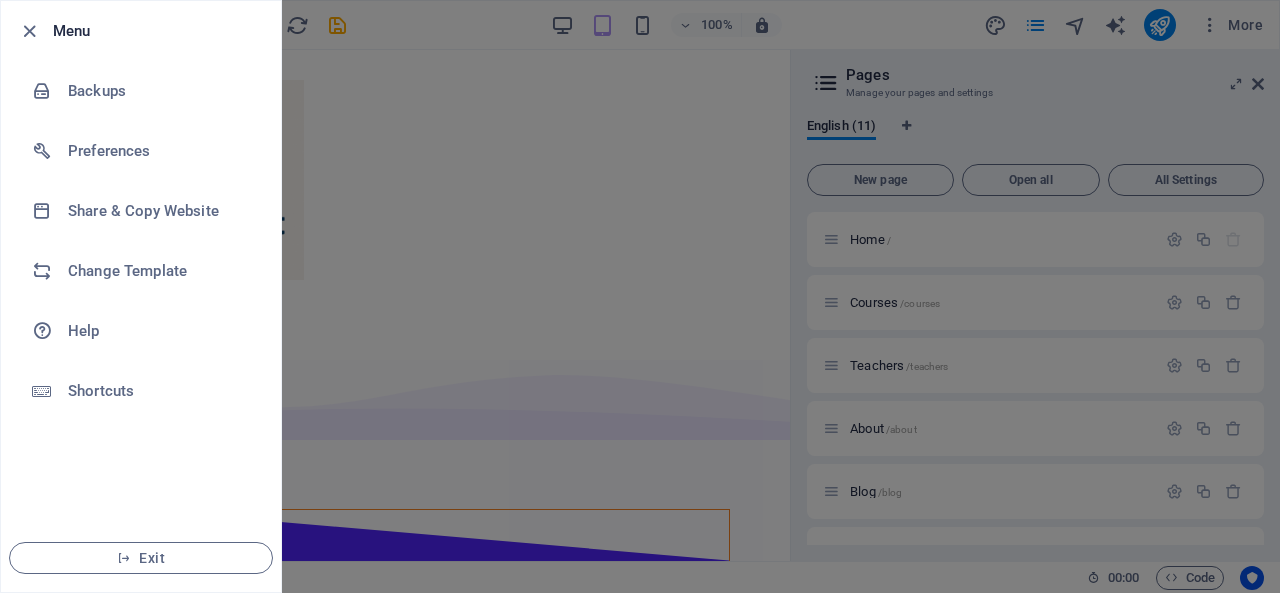 click at bounding box center (640, 296) 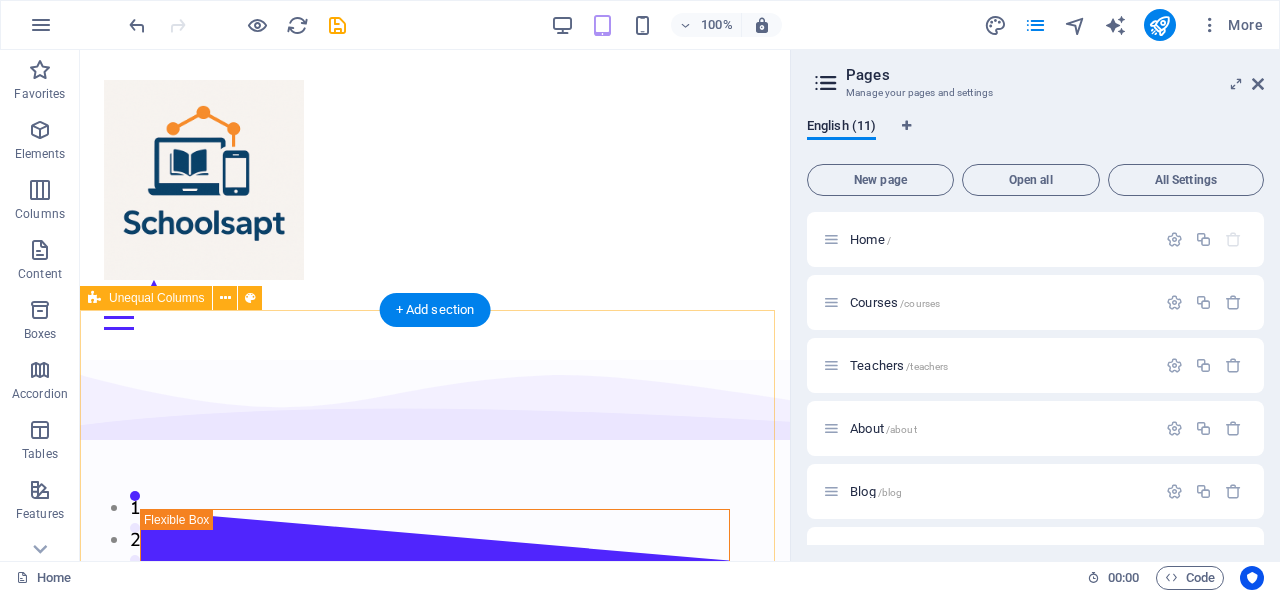 click on "Welcome to your learning hub-SchoolsApt We are committed to providing you with the highest quality educational courses, designed to help you achieve your academics, personal and professional goals. Courses About Us" at bounding box center [435, 942] 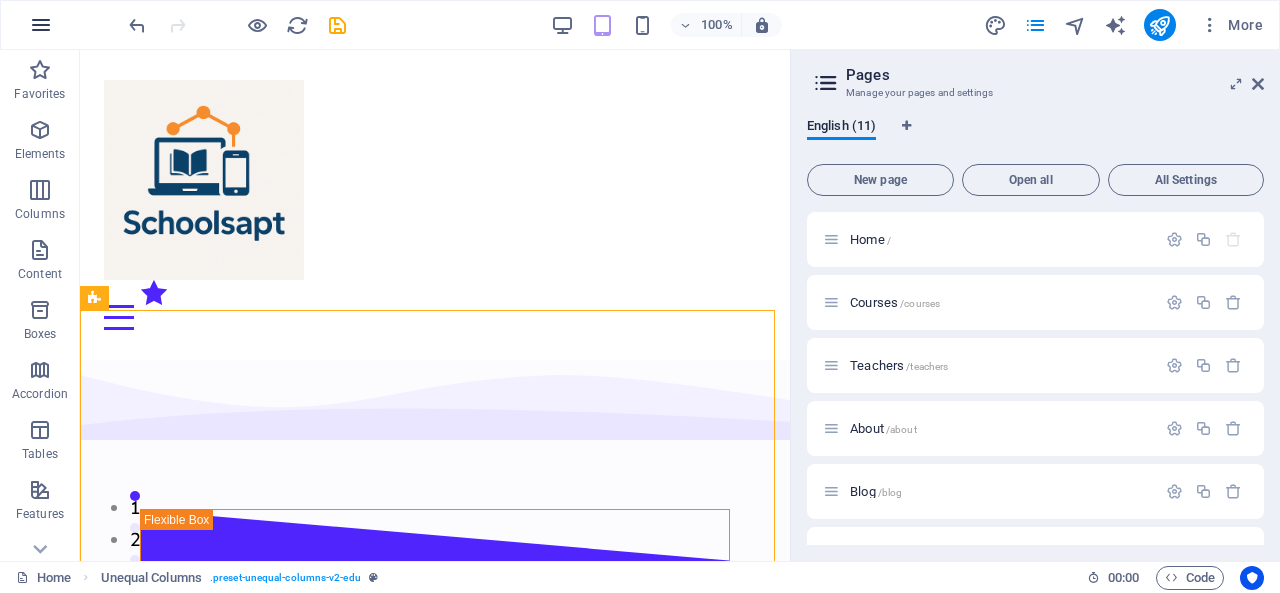 click at bounding box center [41, 25] 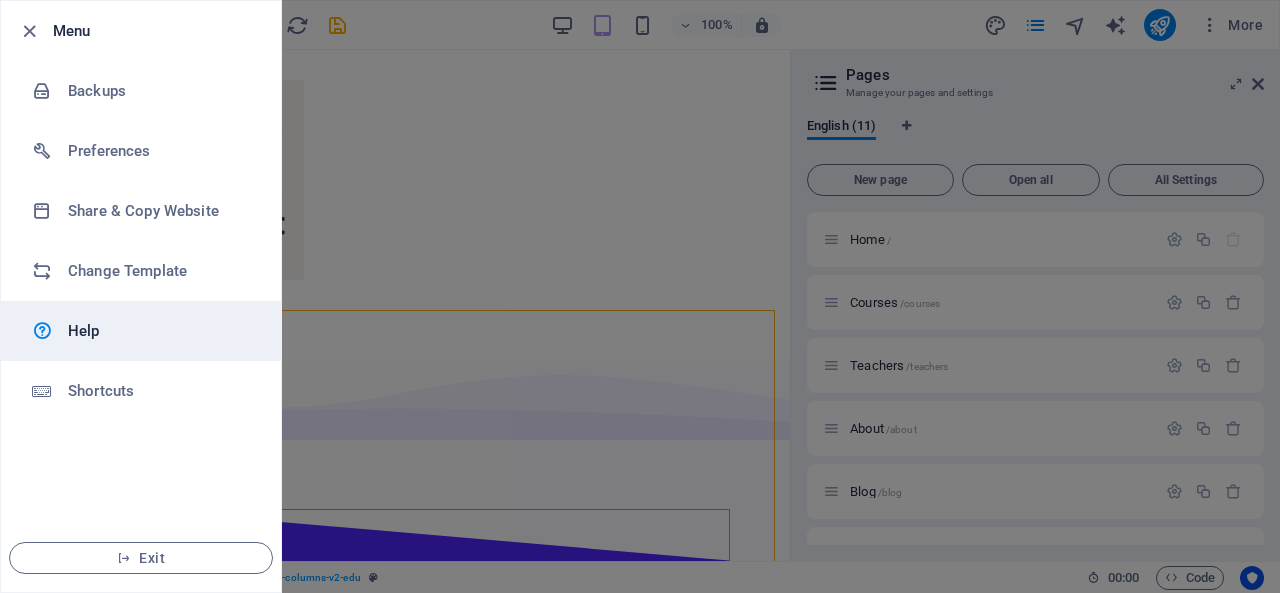 click on "Help" at bounding box center (141, 331) 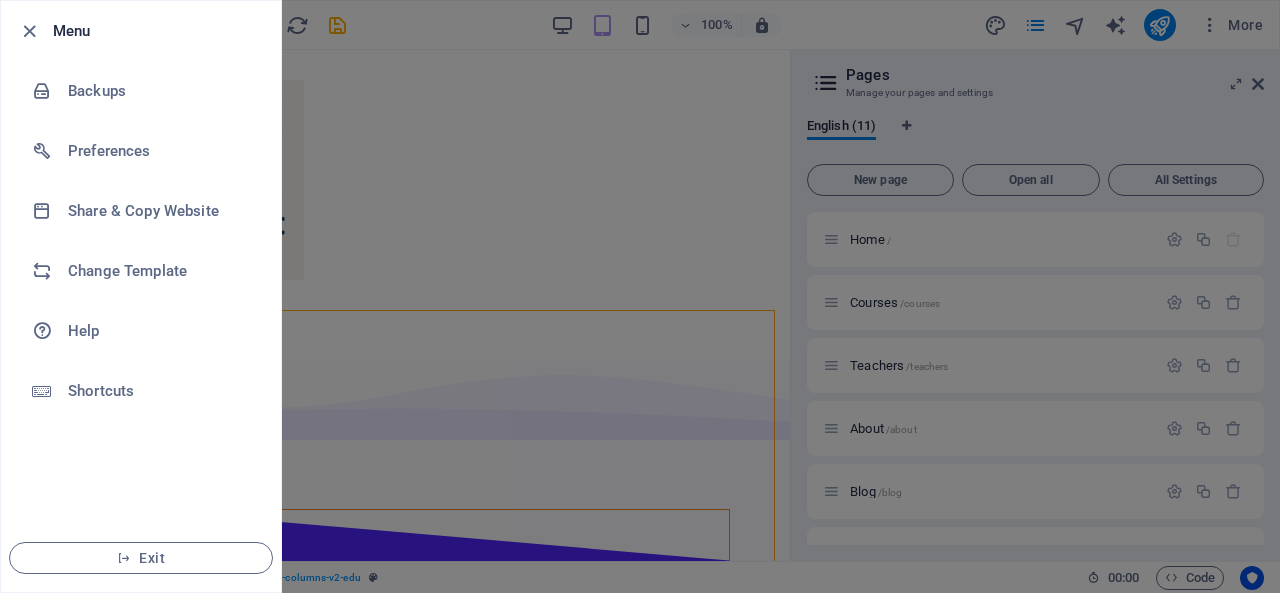 click at bounding box center [640, 296] 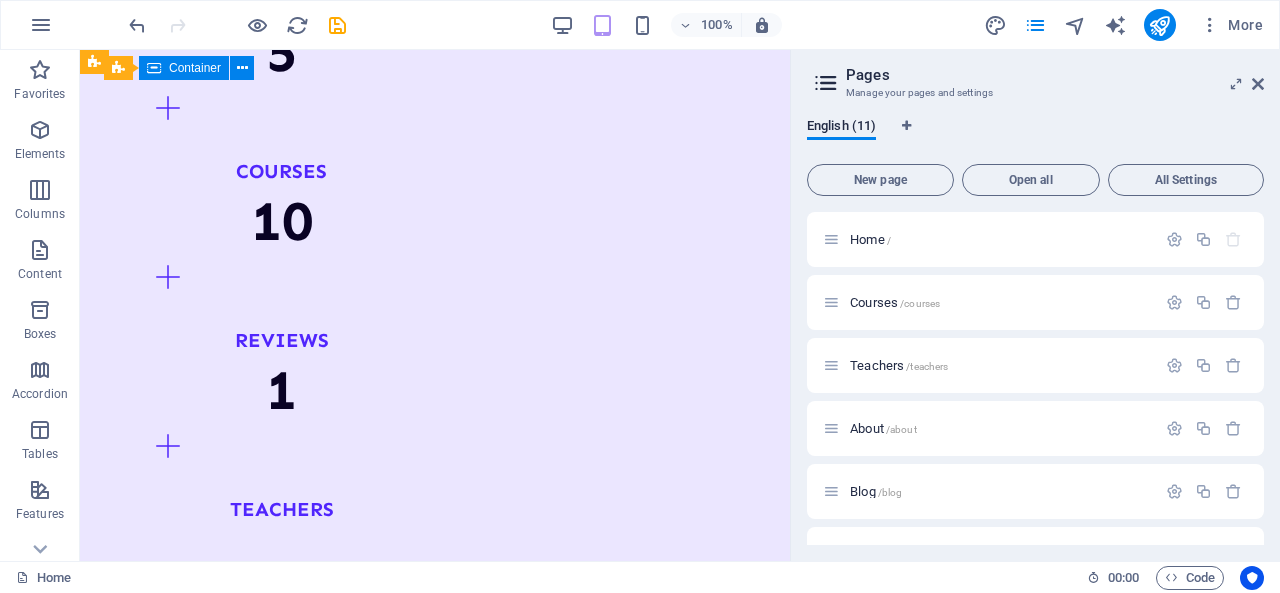 scroll, scrollTop: 0, scrollLeft: 0, axis: both 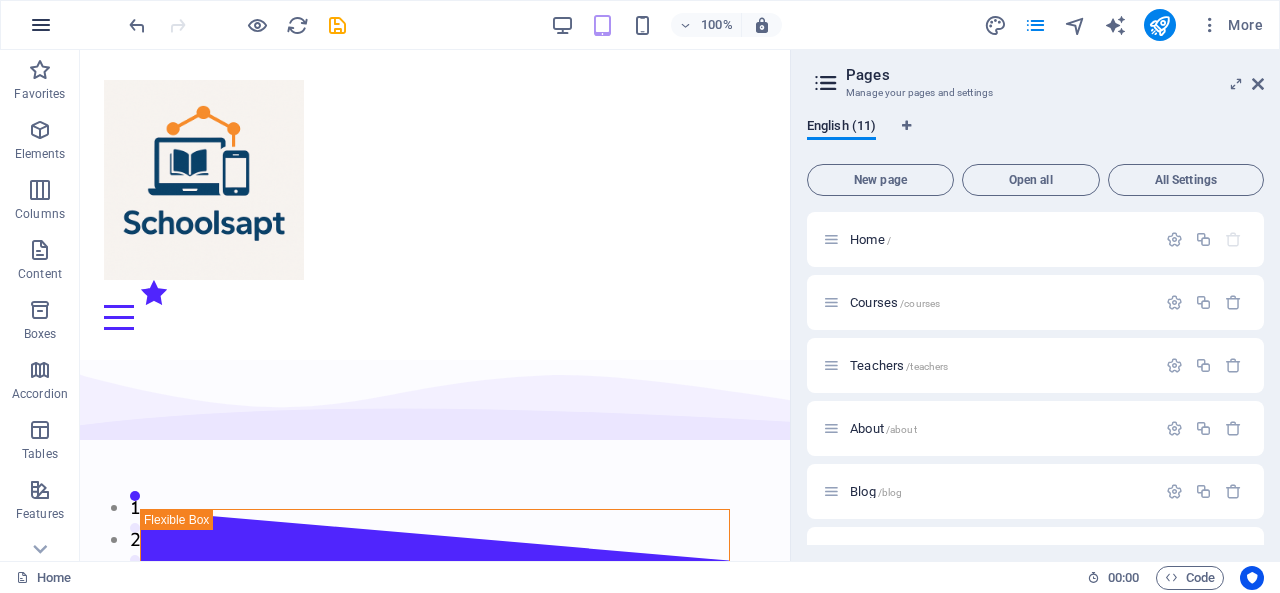 click at bounding box center (41, 25) 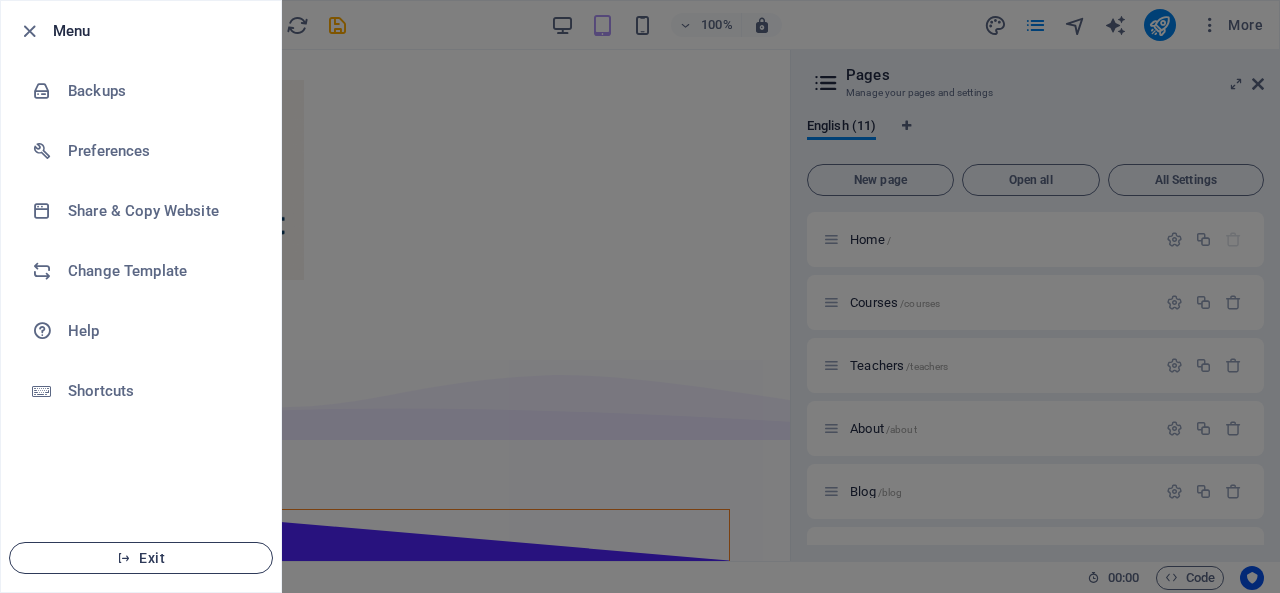 click on "Exit" at bounding box center [141, 558] 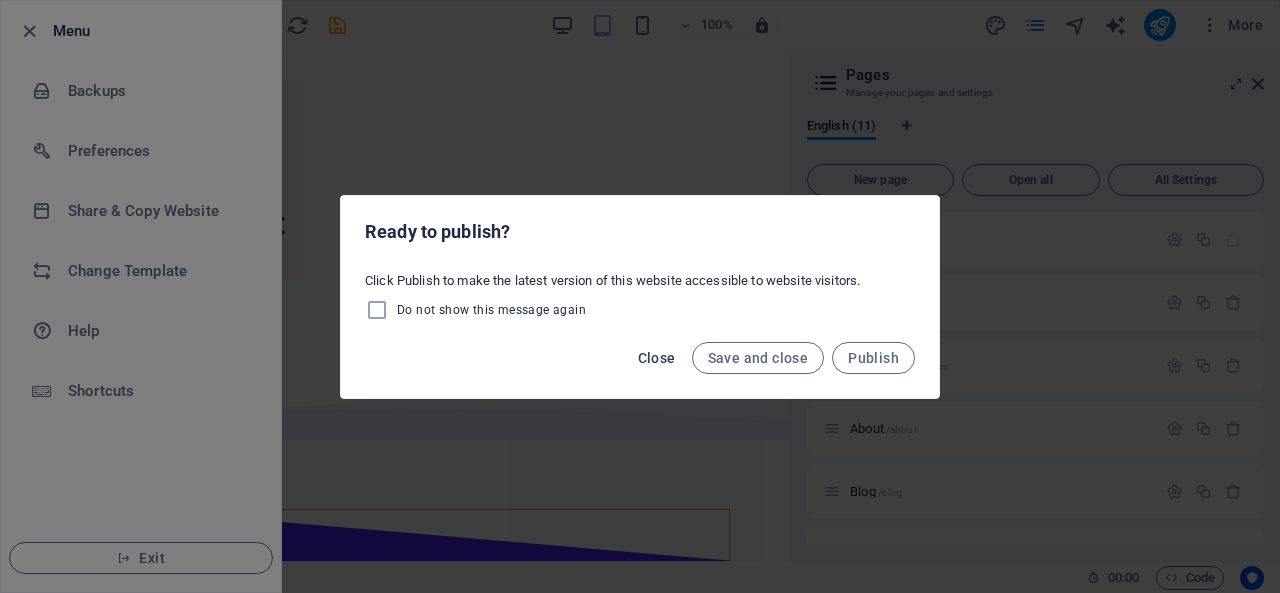 click on "Close" at bounding box center (657, 358) 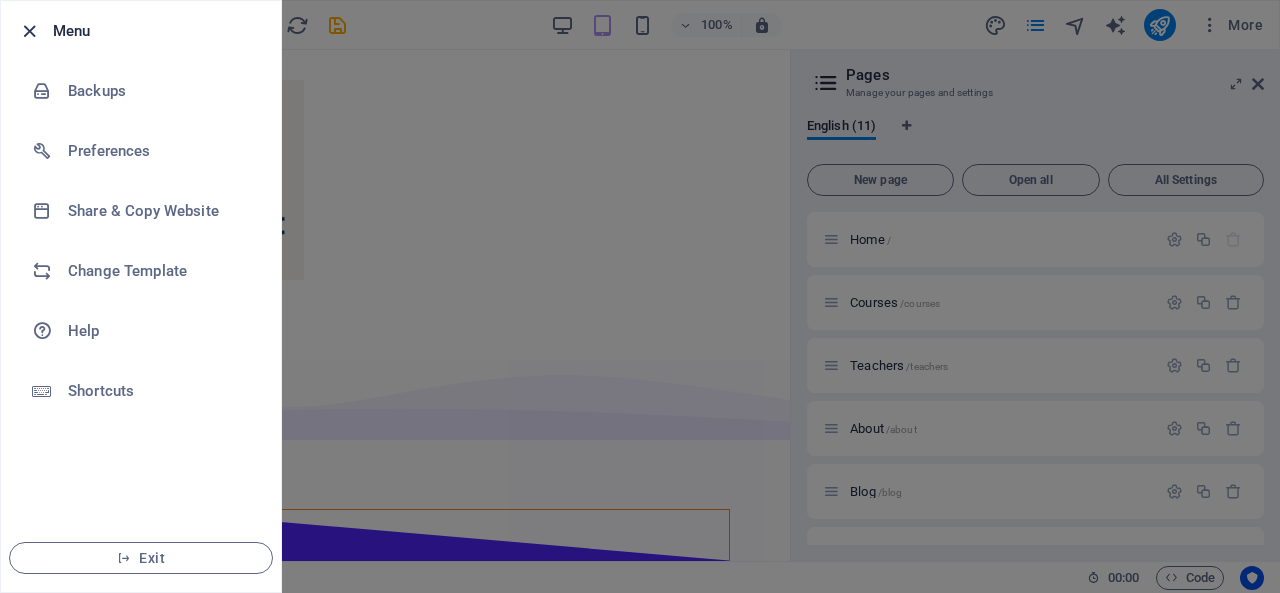 click at bounding box center (29, 31) 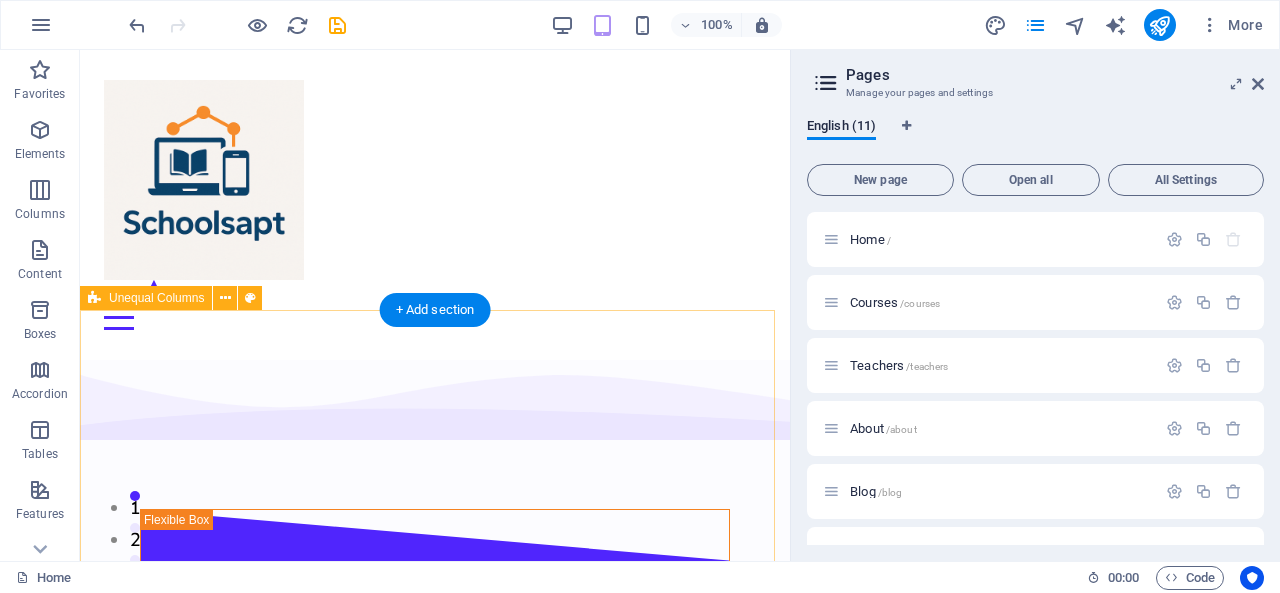 click on "Welcome to your learning hub-SchoolsApt We are committed to providing you with the highest quality educational courses, designed to help you achieve your academics, personal and professional goals. Courses About Us" at bounding box center (435, 942) 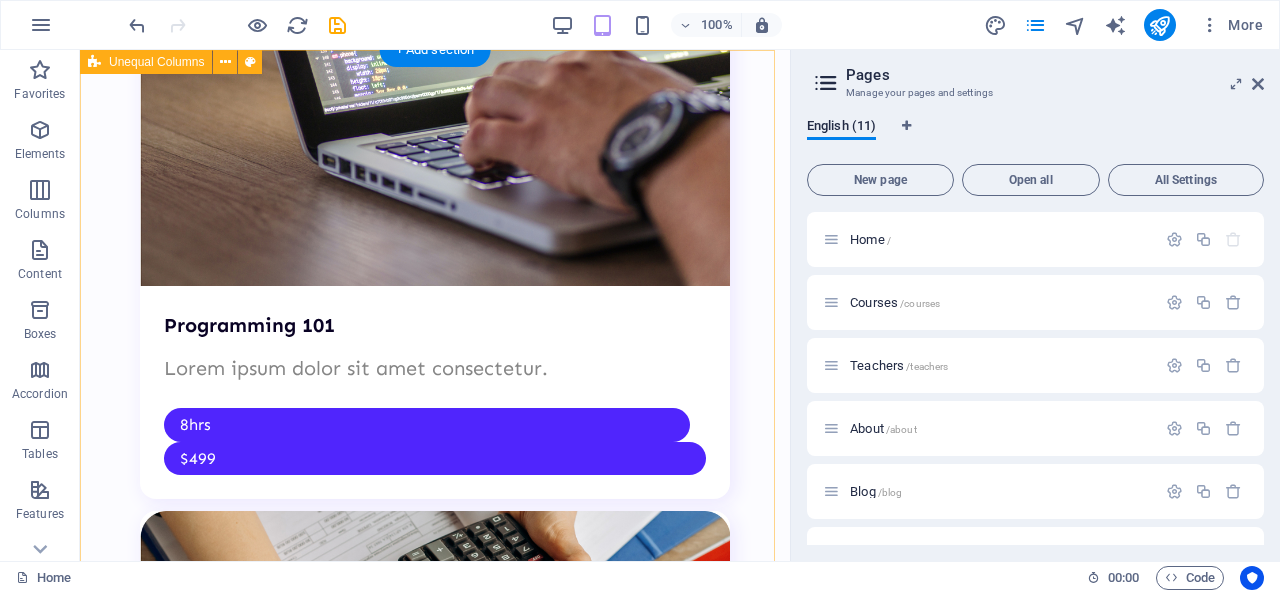 scroll, scrollTop: 0, scrollLeft: 0, axis: both 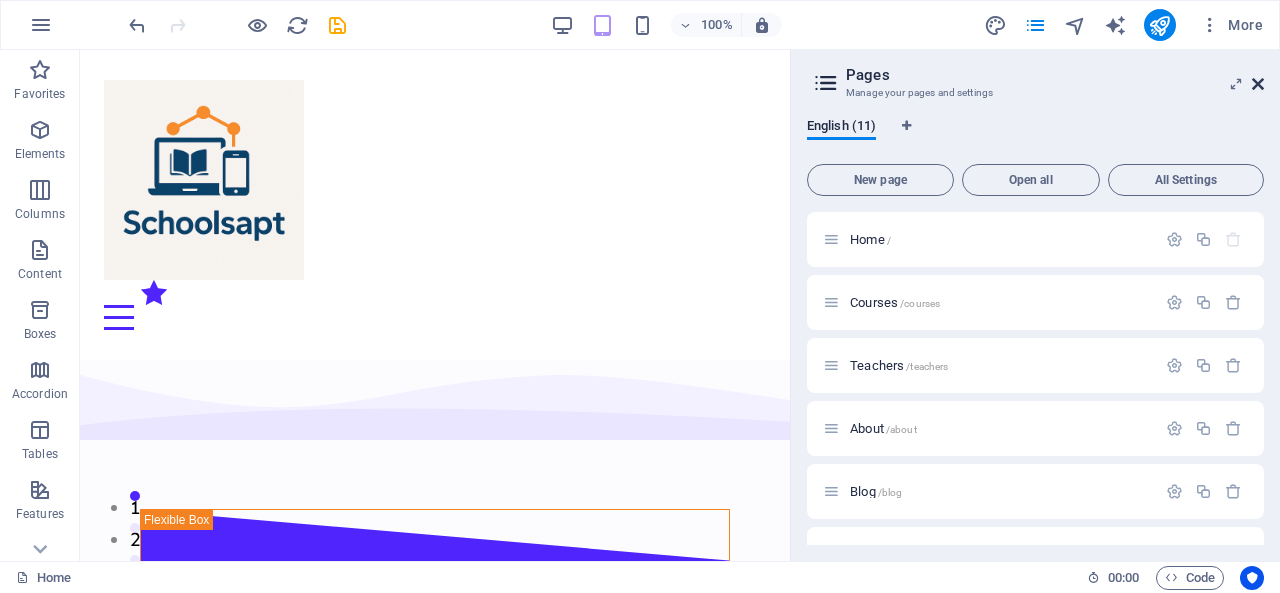click at bounding box center (1258, 84) 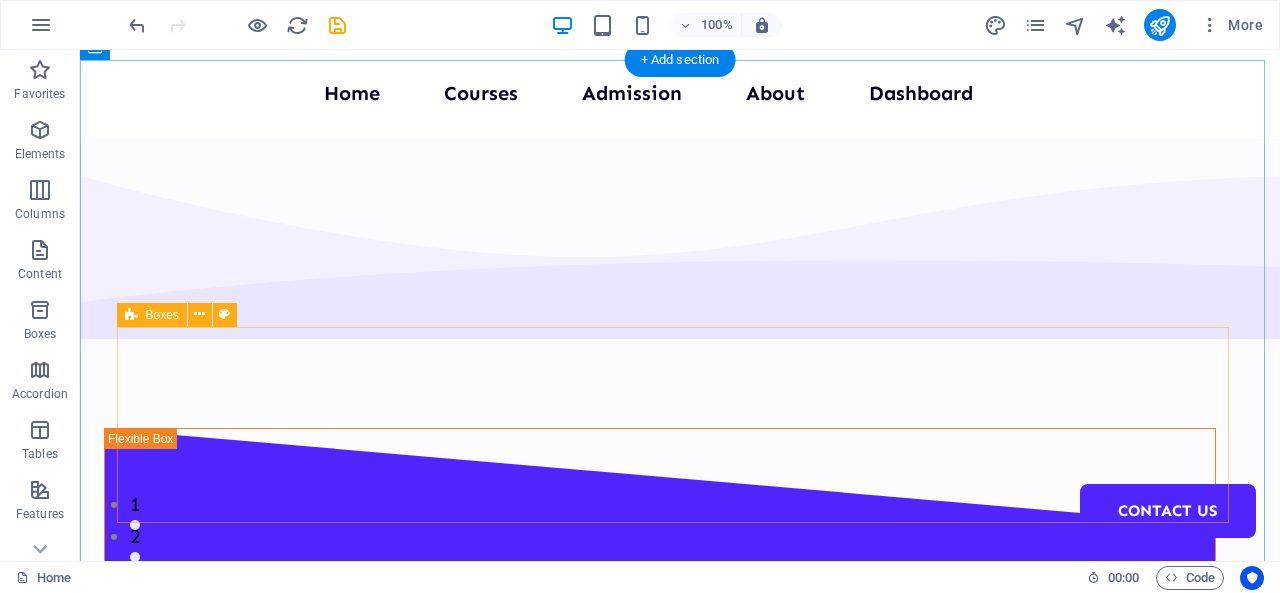 scroll, scrollTop: 0, scrollLeft: 0, axis: both 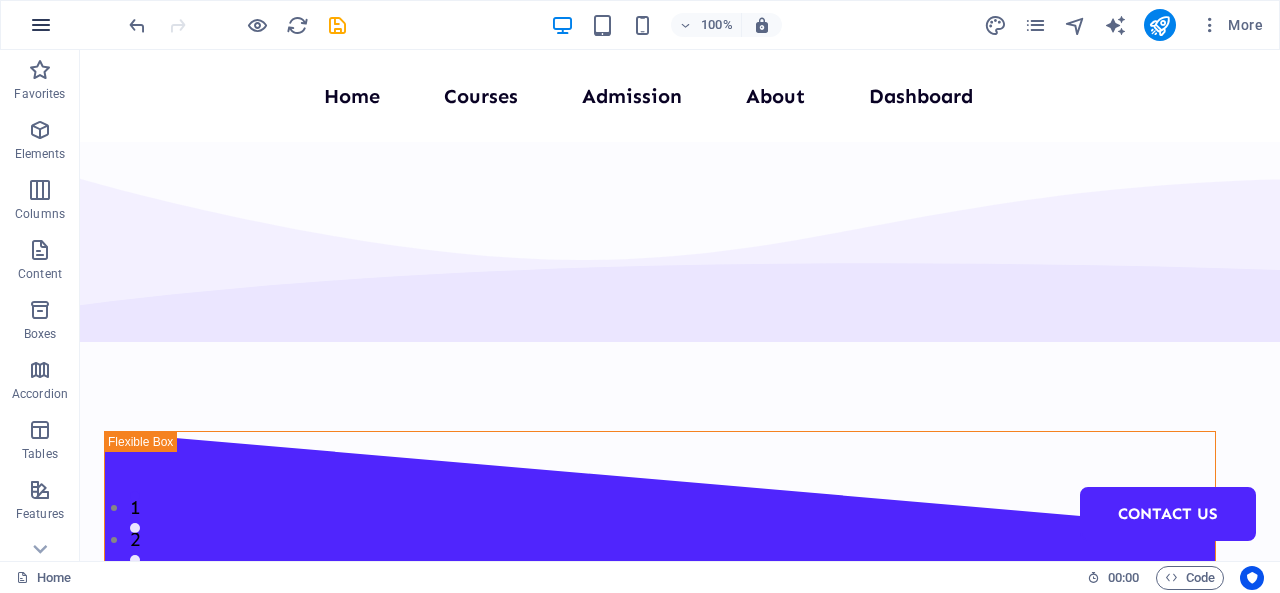 click at bounding box center (41, 25) 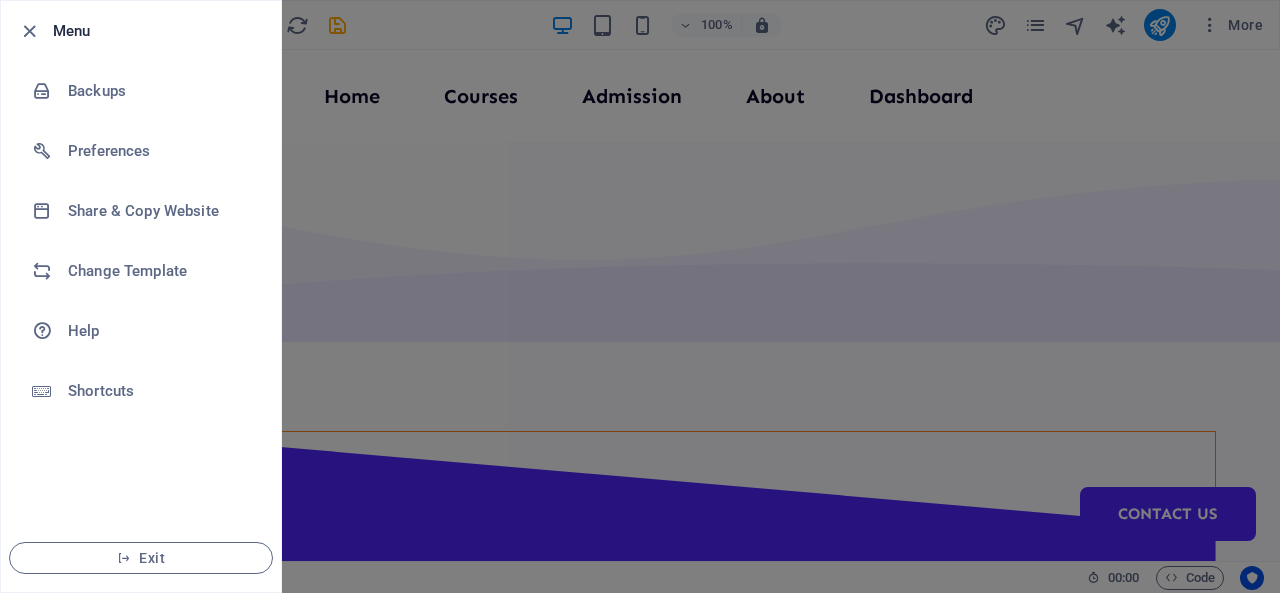 click at bounding box center [640, 296] 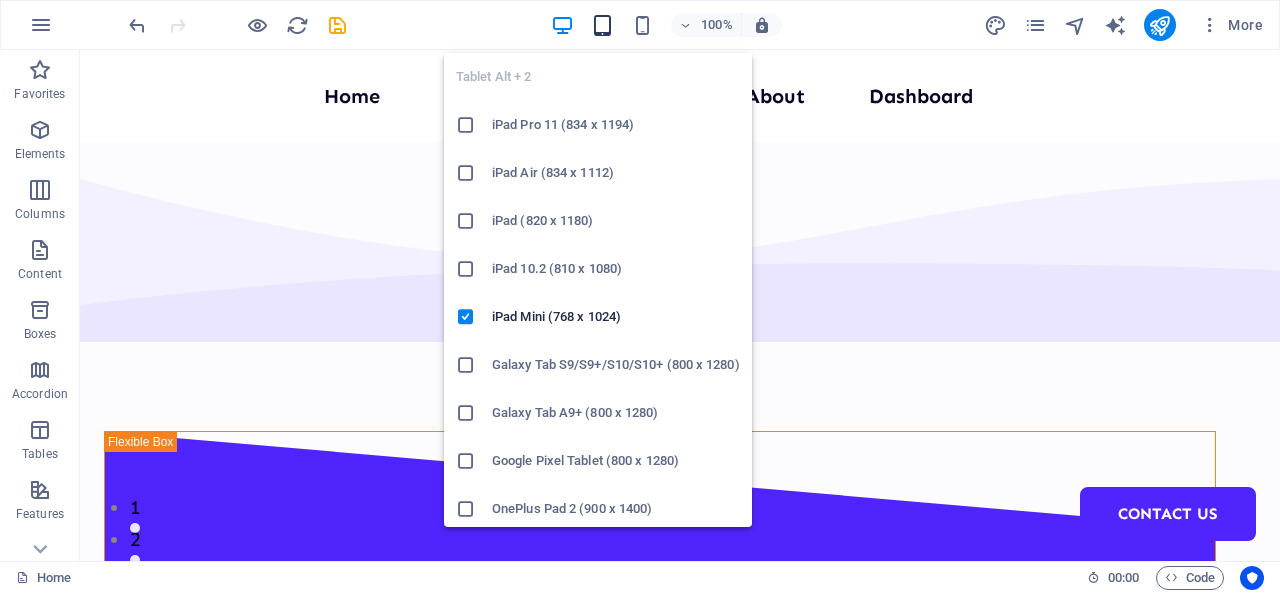 click at bounding box center [602, 25] 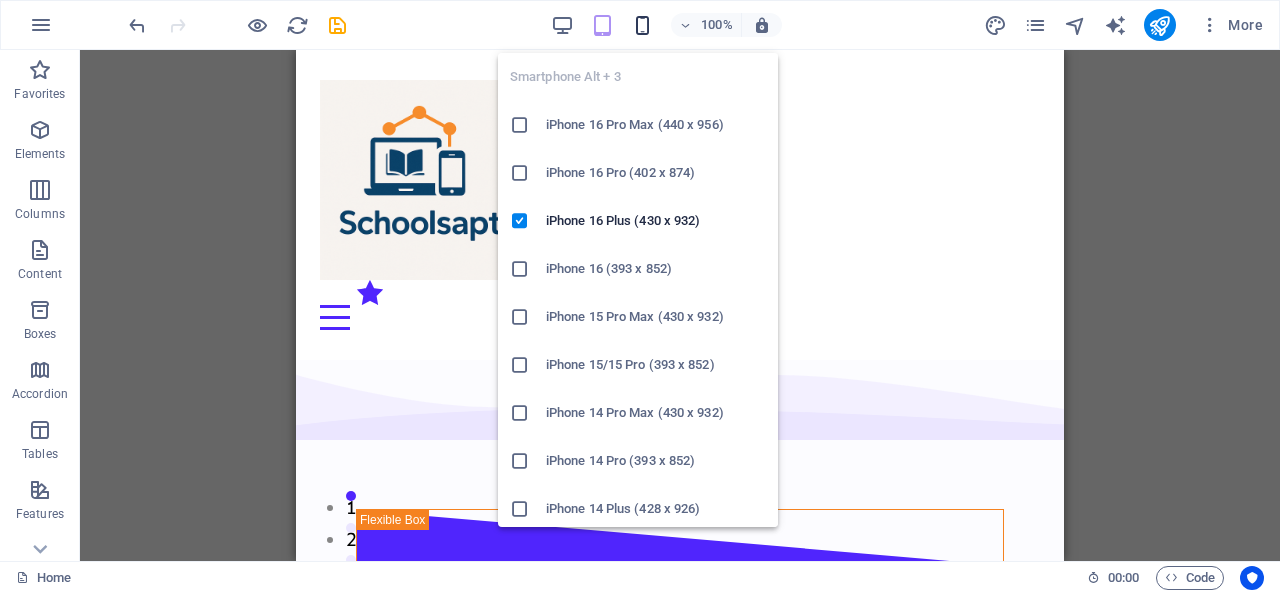 click at bounding box center [642, 25] 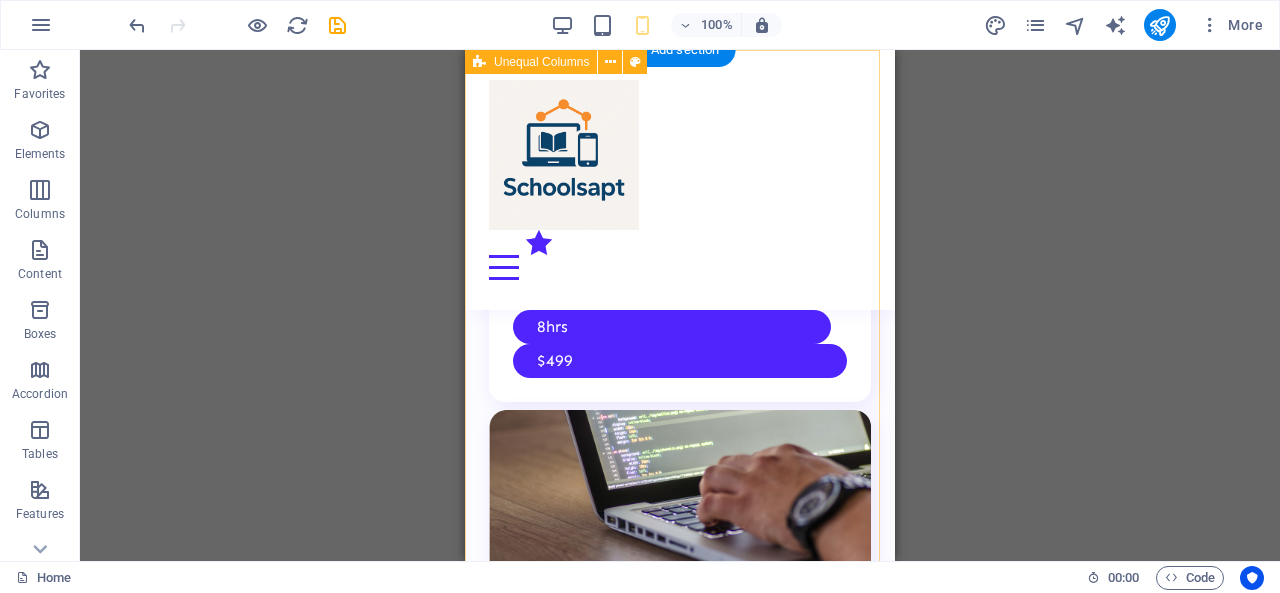 scroll, scrollTop: 0, scrollLeft: 0, axis: both 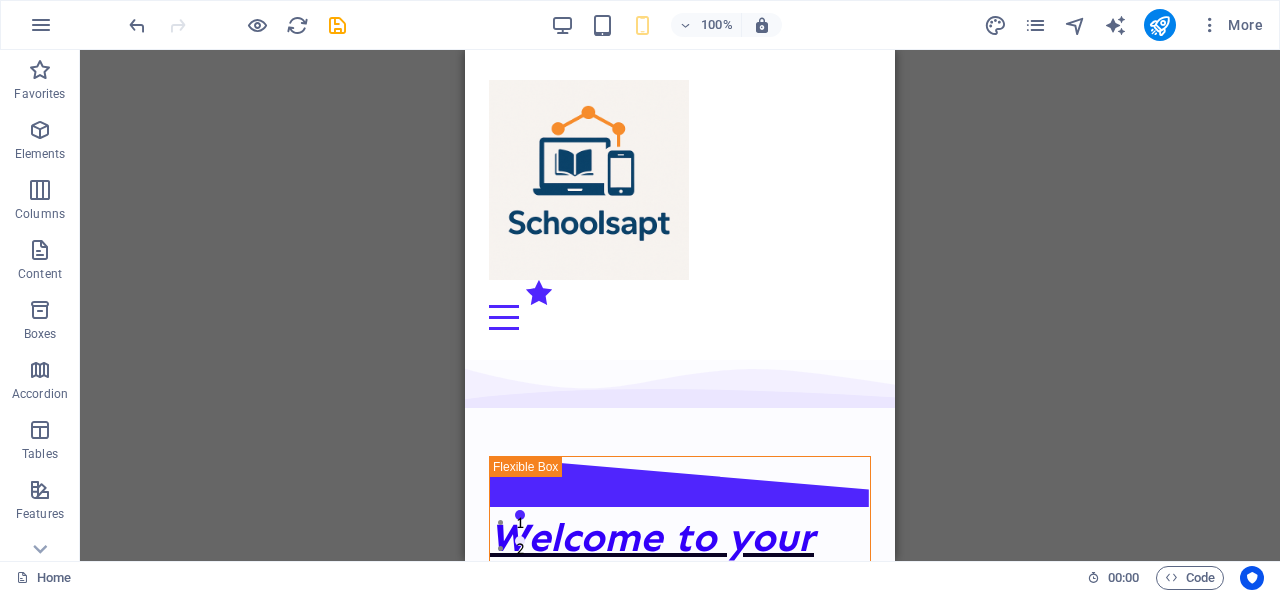 click on "Drag here to replace the existing content. Press “Ctrl” if you want to create a new element.
Container   H1   Unequal Columns   Container   Menu Bar   Menu   Container   2 columns   Spacer   Menu Bar   Container   Image   Image   Icon   Container   Container   Image   Container   Container   Spacer   2 columns   Container   Container   Container   Image   Container   Container   Container   Container   Slider   Container   Container   Slider   Container   H3   Container   Accordion   Container   Spacer   Container   Icon   Boxes   Container   Container   Spacer   Container   Container   H5   Container   Footer Saga   Container   Text   Container   Container   H5   Collection listing   Collection item   Container   Container   Container   Collection listing   Collection item   Container   Container   Image   Container   4 columns   Container   HTML" at bounding box center (680, 305) 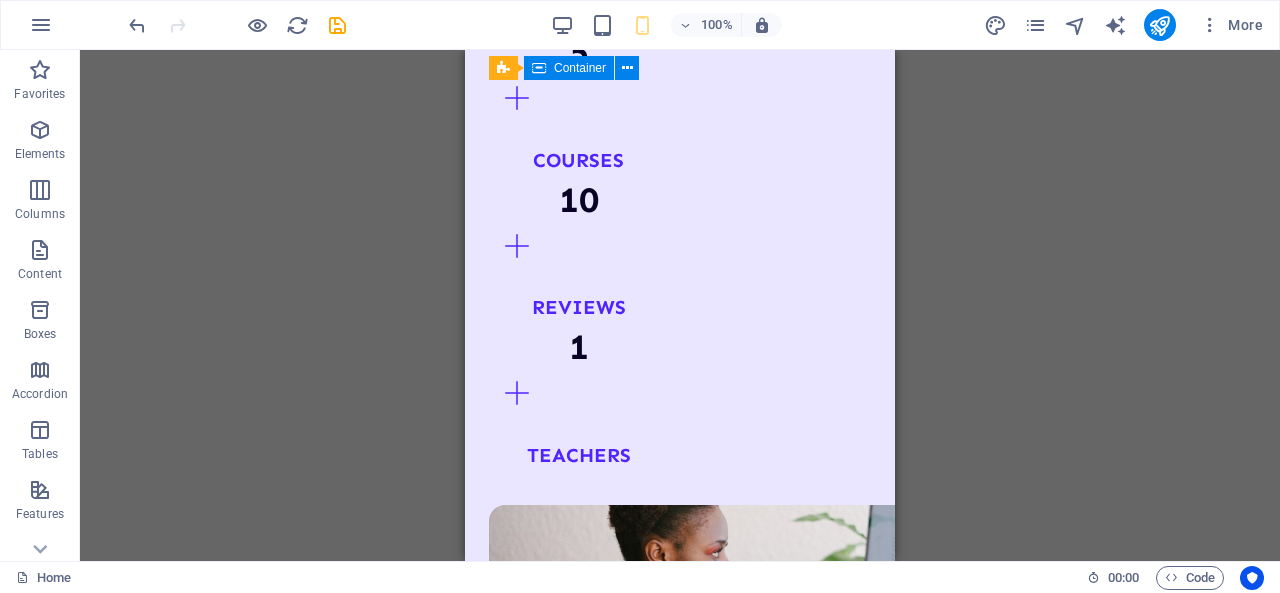 scroll, scrollTop: 0, scrollLeft: 0, axis: both 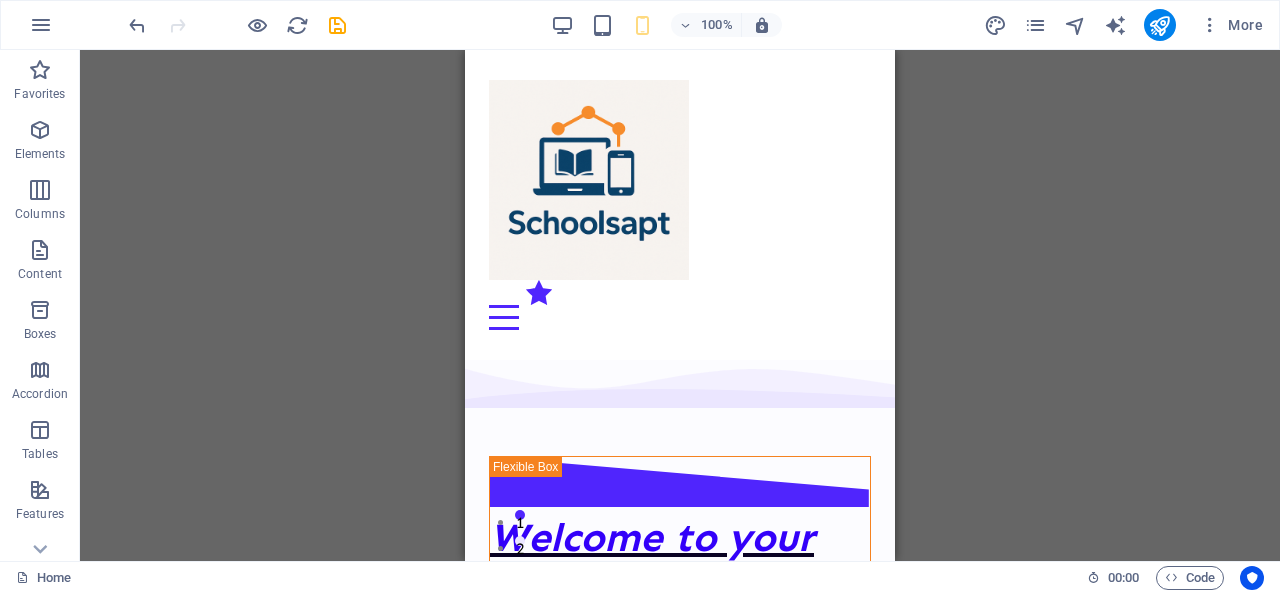 click on "Drag here to replace the existing content. Press “Ctrl” if you want to create a new element.
Container   H1   Unequal Columns   Container   Menu Bar   Menu   Container   2 columns   Spacer   Menu Bar   Container   Image   Image   Icon   Container   Container   Image   Container   Container   Spacer   2 columns   Container   Container   Container   Image   Container   Container   Container   Container   Slider   Container   Container   Slider   Container   H3   Container   Accordion   Container   Spacer   Container   Icon   Boxes   Container   Container   Spacer   Container   Container   H5   Container   Footer Saga   Container   Text   Container   Container   H5   Collection listing   Collection item   Container   Container   Container   Collection listing   Collection item   Container   Container   Image   Container   4 columns   Container   HTML   Collection item   Container   Image   Collection item   Container" at bounding box center (680, 305) 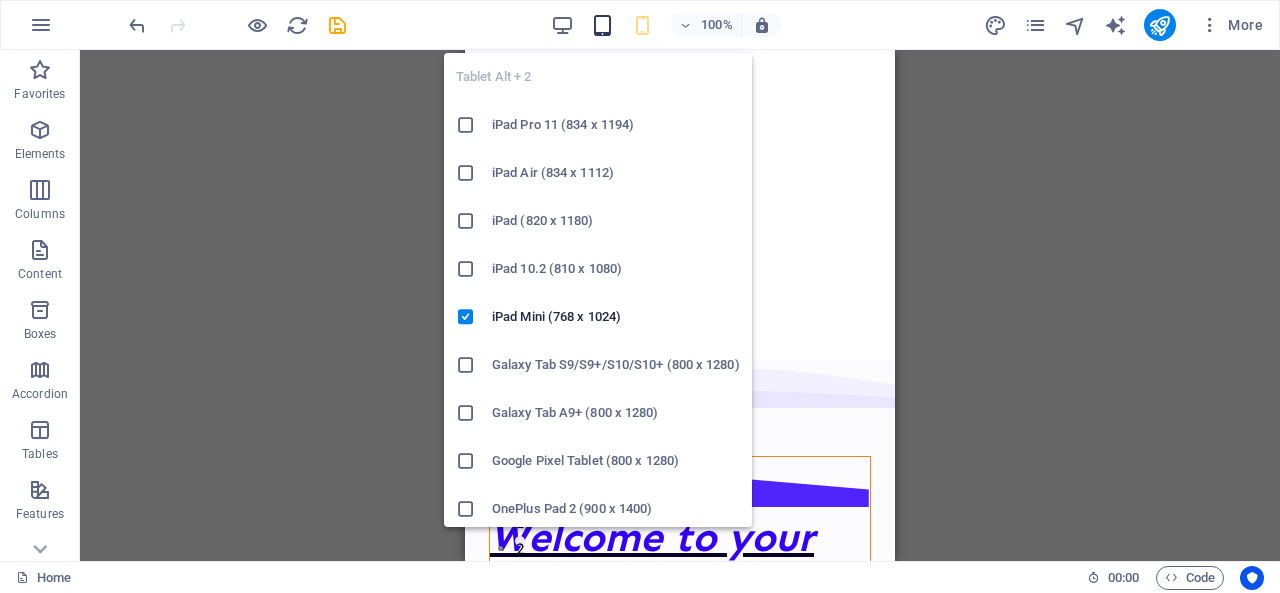 click at bounding box center [602, 25] 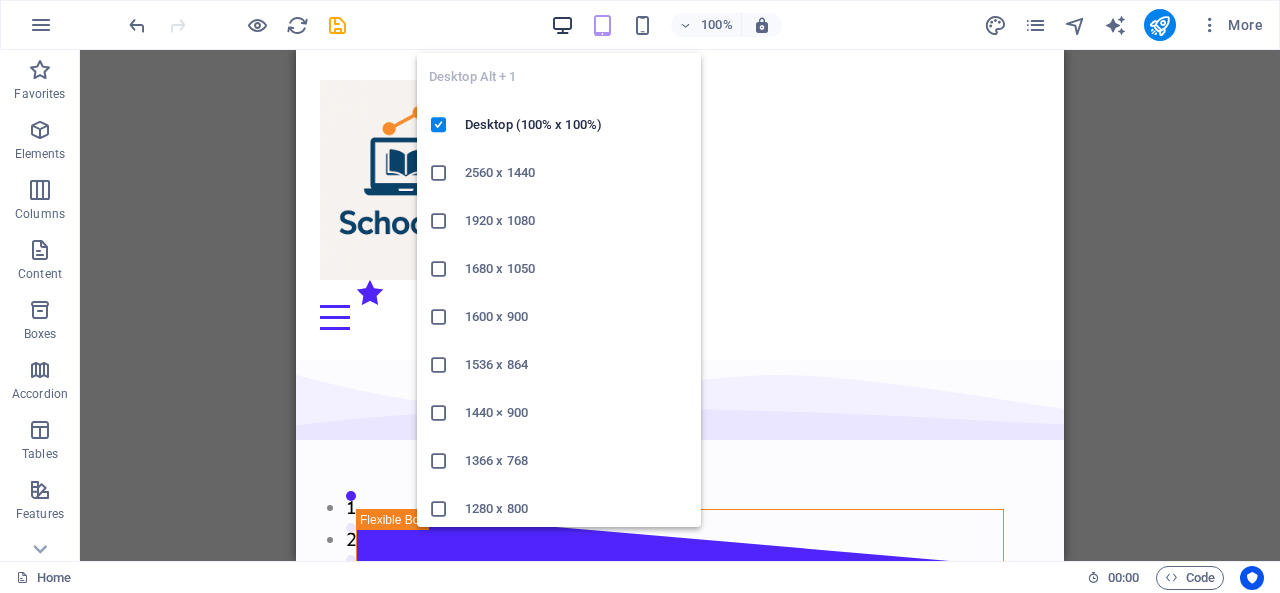 click at bounding box center (562, 25) 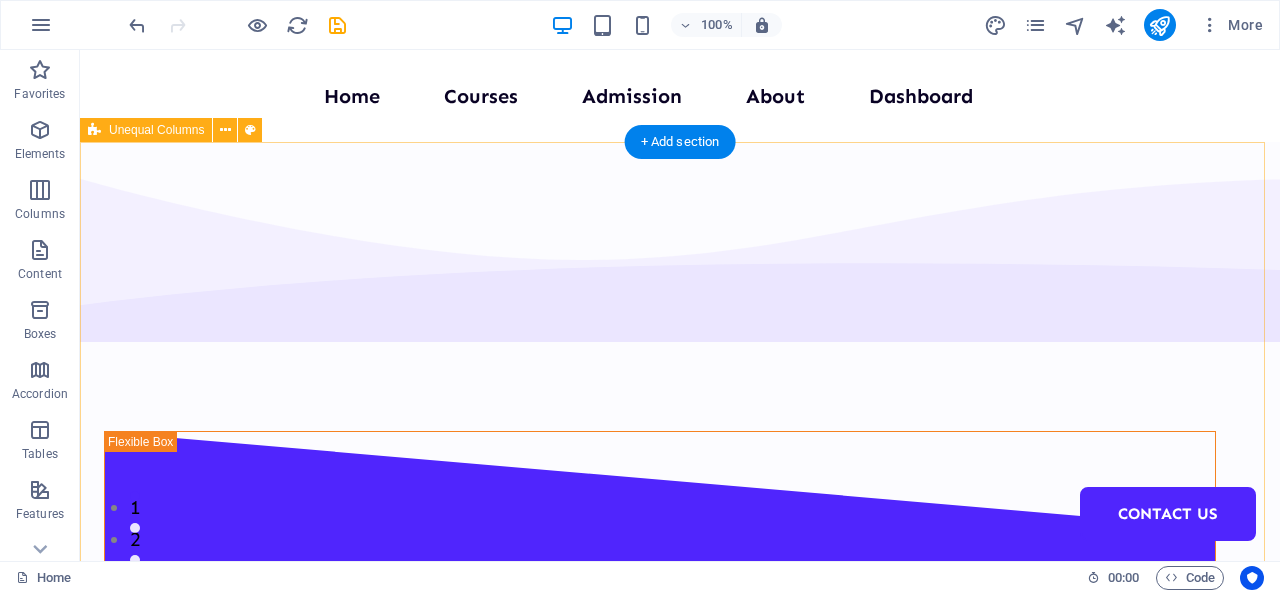 click on "Welcome to your learning hub-SchoolsApt We are committed to providing you with the highest quality educational courses, designed to help you achieve your academics, personal and professional goals. Courses About Us" at bounding box center (680, 891) 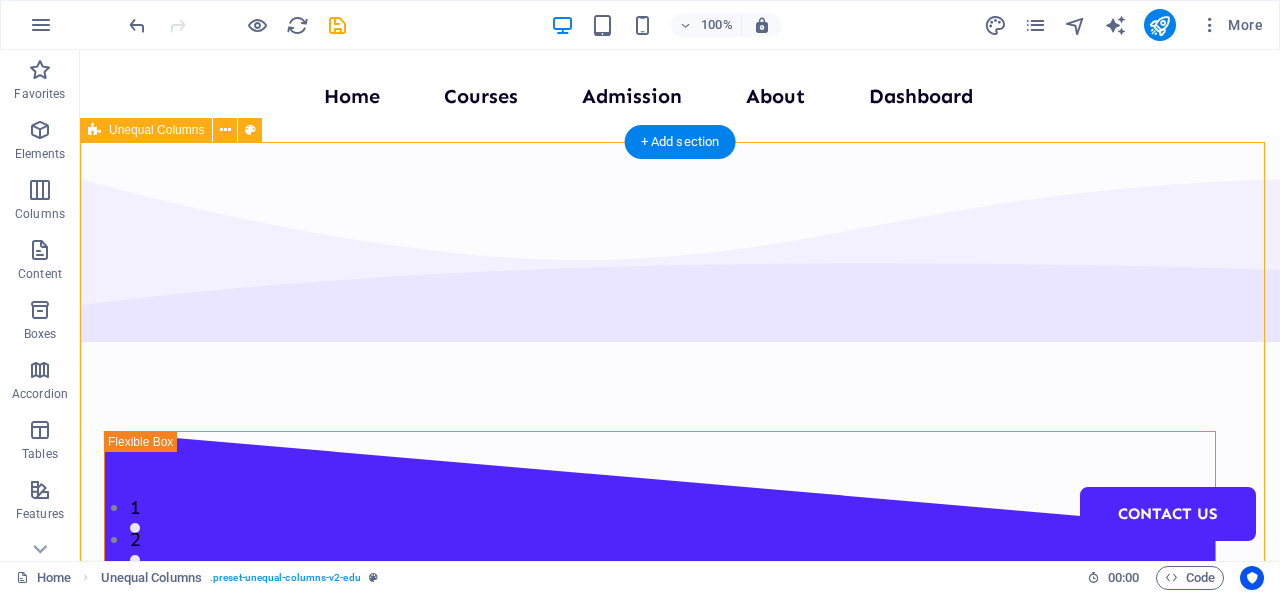 click on "Welcome to your learning hub-SchoolsApt We are committed to providing you with the highest quality educational courses, designed to help you achieve your academics, personal and professional goals. Courses About Us" at bounding box center [680, 891] 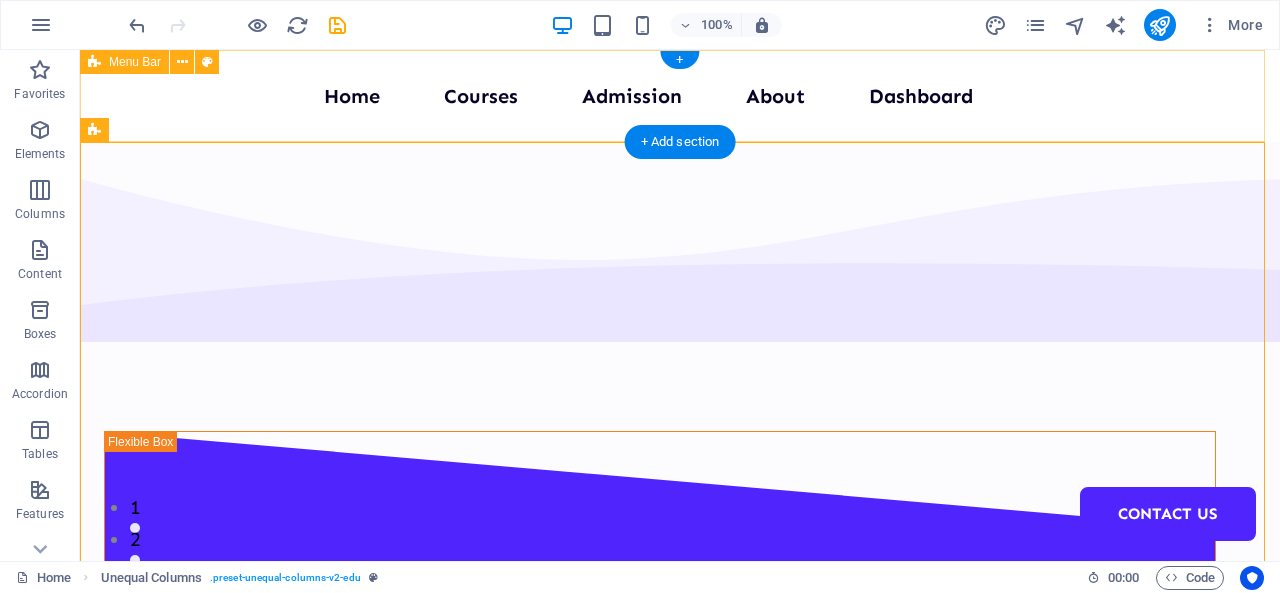 click on "Home Courses Admission About Dashboard Contact Us" at bounding box center [680, 96] 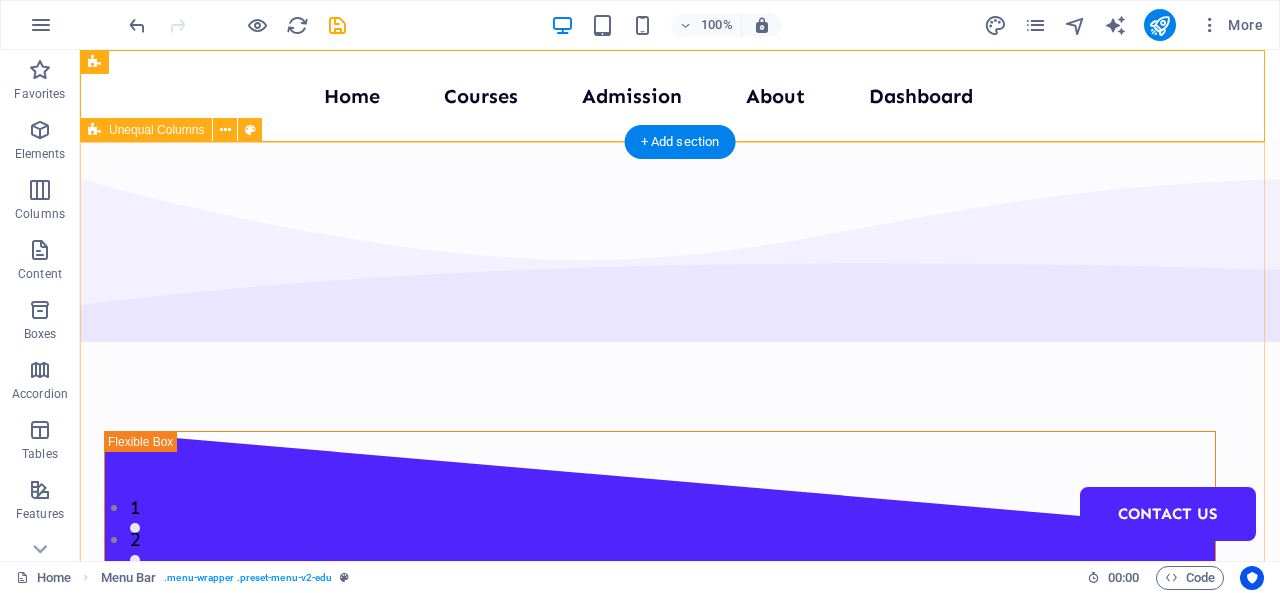 click on "Welcome to your learning hub-SchoolsApt We are committed to providing you with the highest quality educational courses, designed to help you achieve your academics, personal and professional goals. Courses About Us" at bounding box center [680, 891] 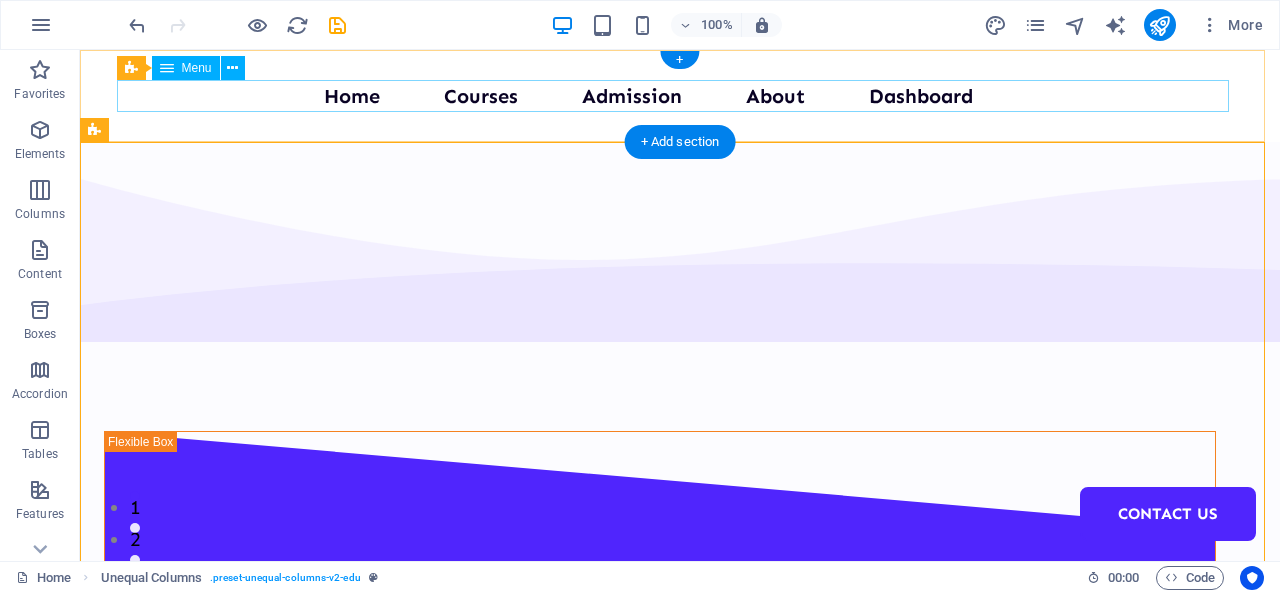 click on "Home Courses Admission About Dashboard Contact Us" at bounding box center [680, 96] 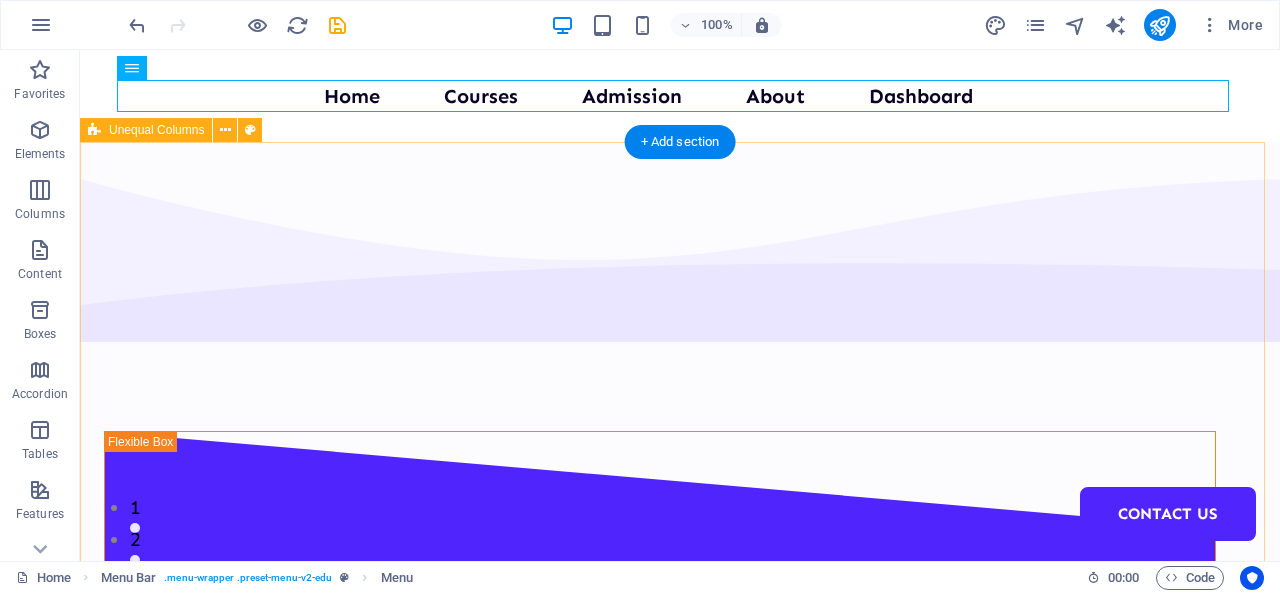 click on "Welcome to your learning hub-SchoolsApt We are committed to providing you with the highest quality educational courses, designed to help you achieve your academics, personal and professional goals. Courses About Us" at bounding box center (680, 891) 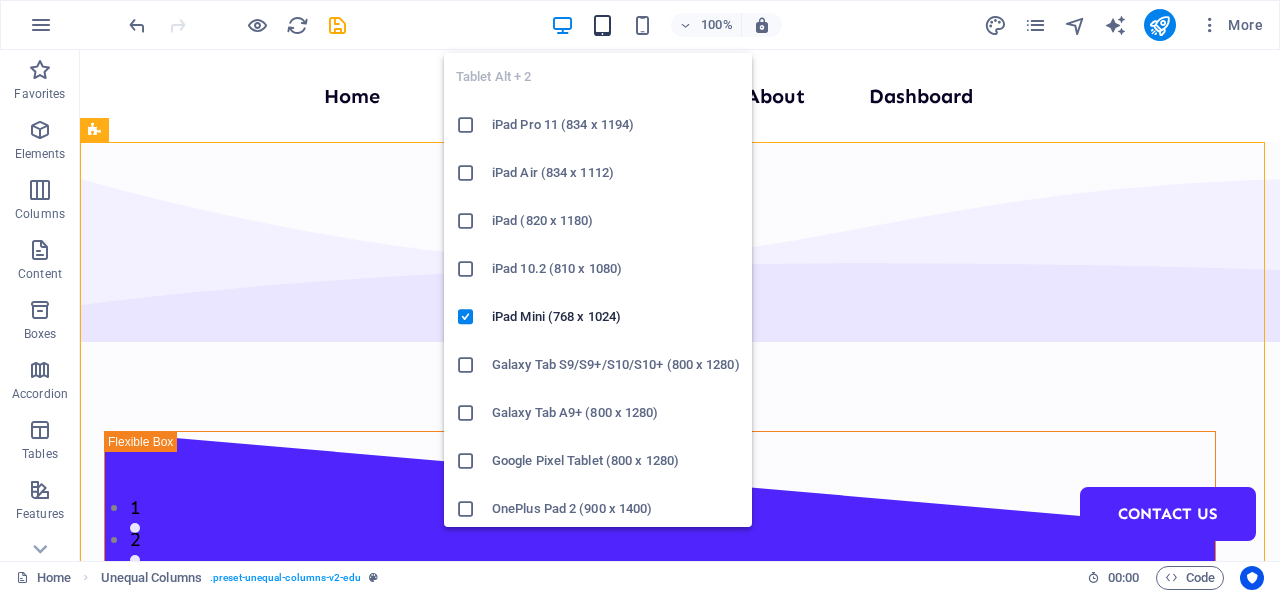 click at bounding box center (602, 25) 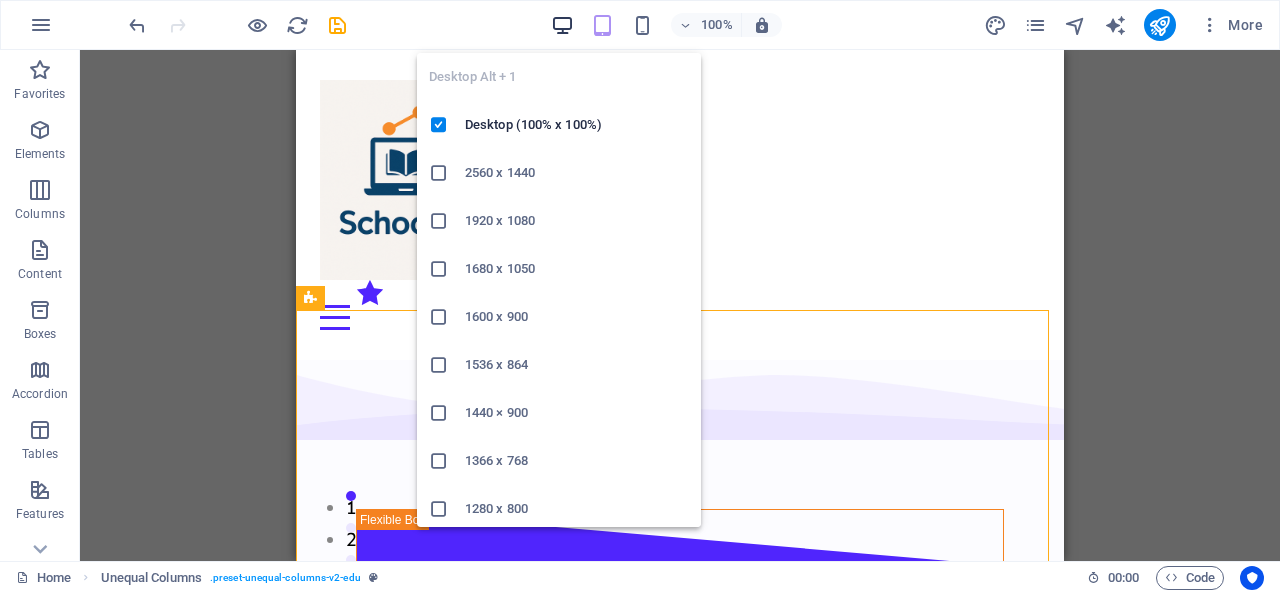 click at bounding box center (562, 25) 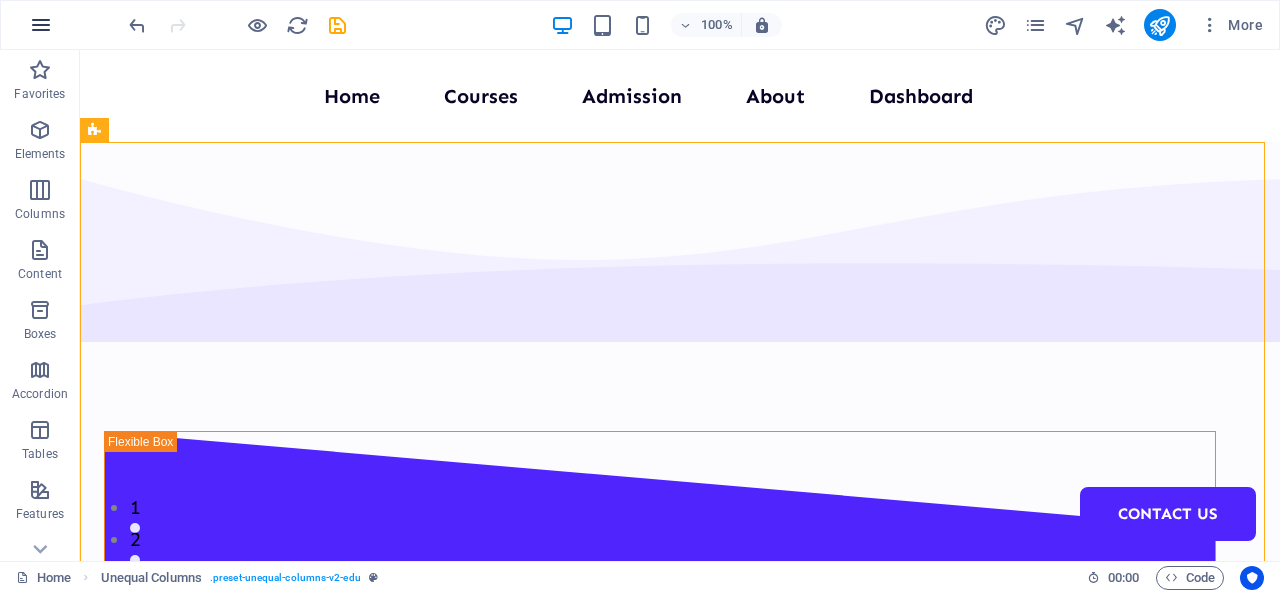 click at bounding box center [41, 25] 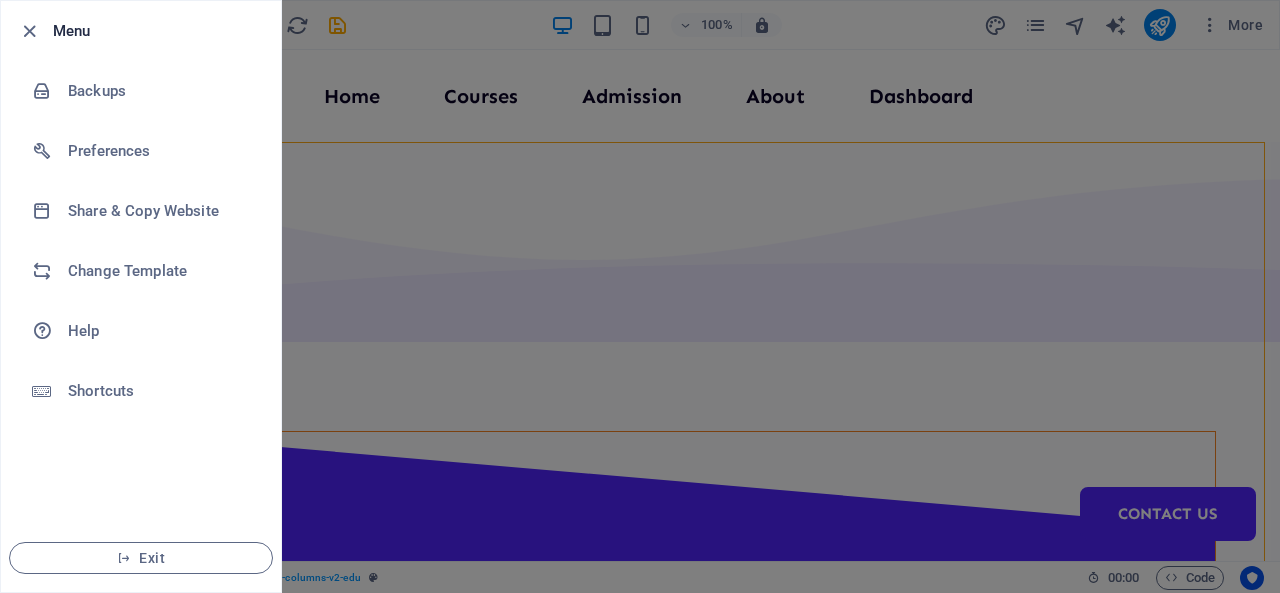 click at bounding box center [640, 296] 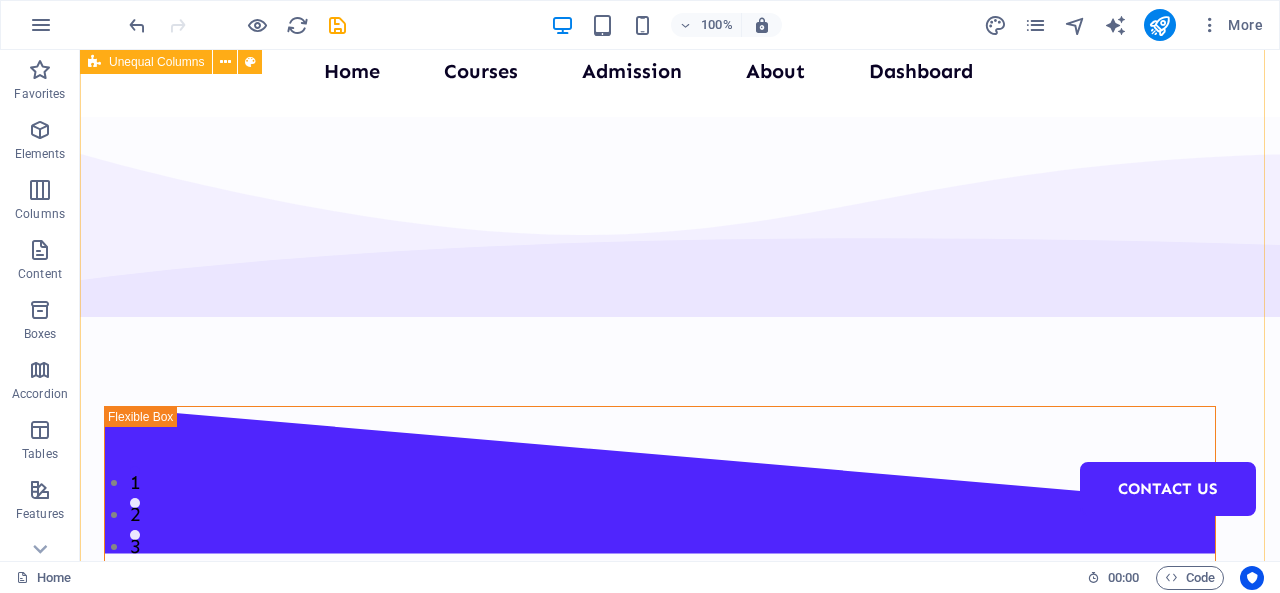 scroll, scrollTop: 0, scrollLeft: 0, axis: both 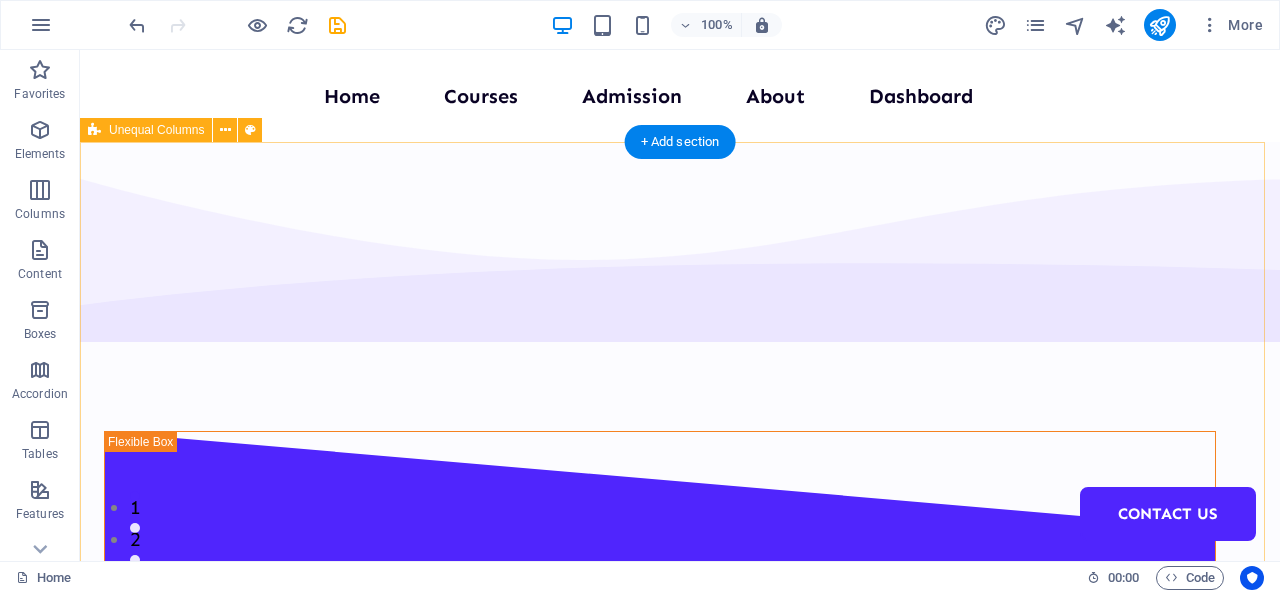 click on "Welcome to your learning hub-SchoolsApt We are committed to providing you with the highest quality educational courses, designed to help you achieve your academics, personal and professional goals. Courses About Us" at bounding box center [680, 891] 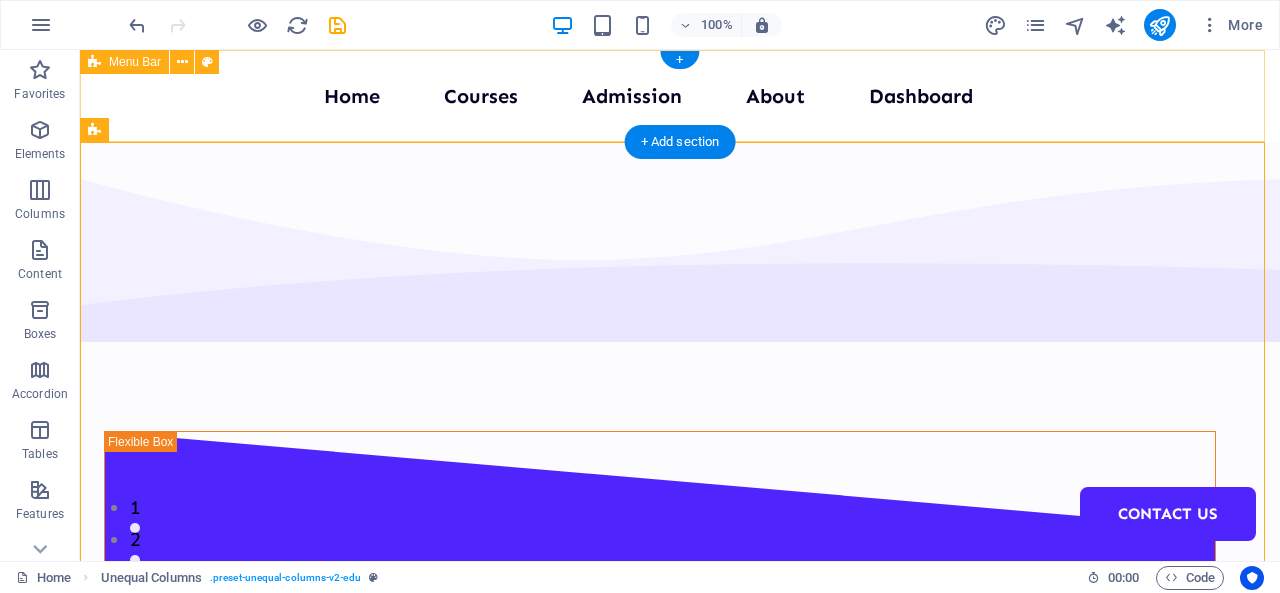 click on "Home Courses Admission About Dashboard Contact Us" at bounding box center (680, 96) 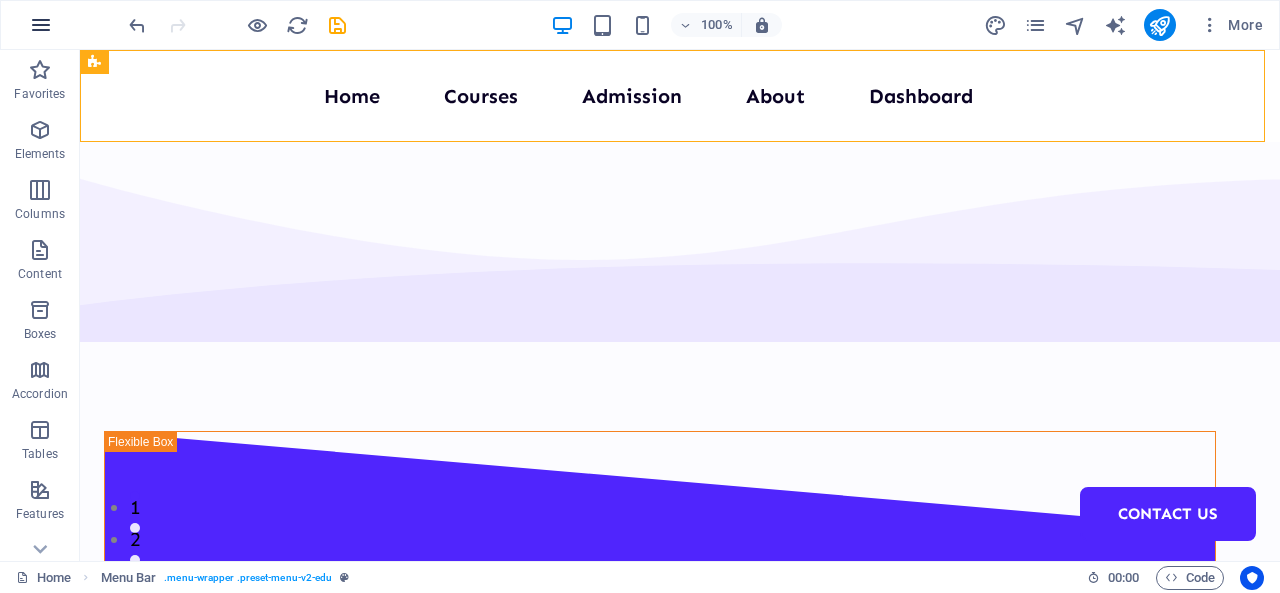 click at bounding box center [41, 25] 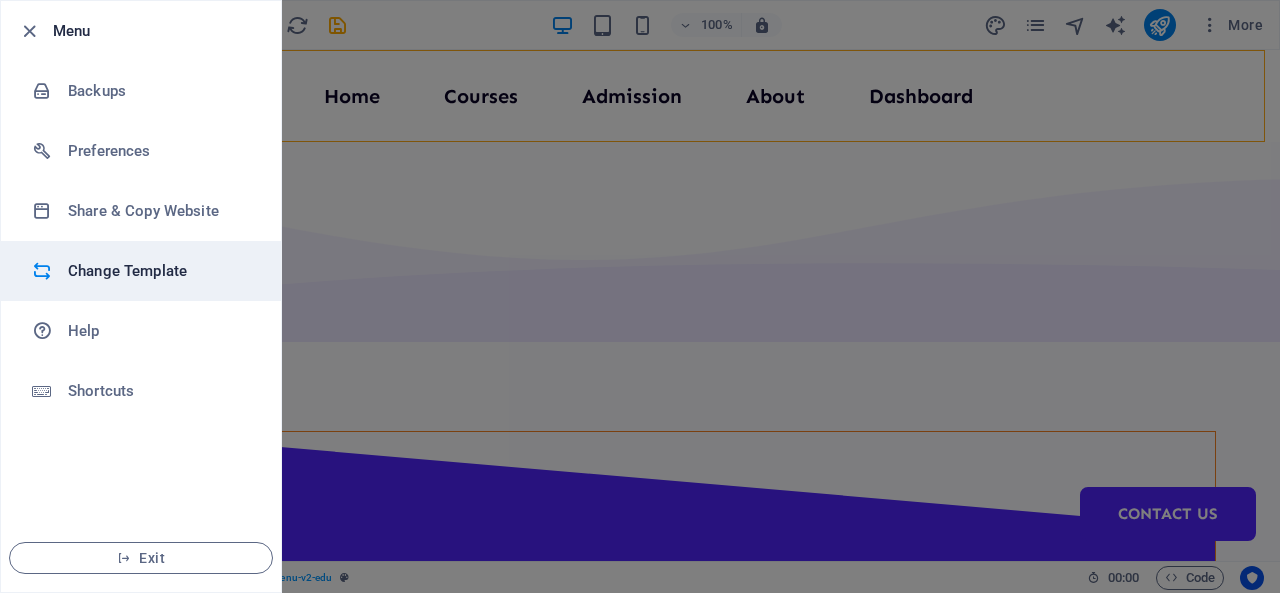 click on "Change Template" at bounding box center [141, 271] 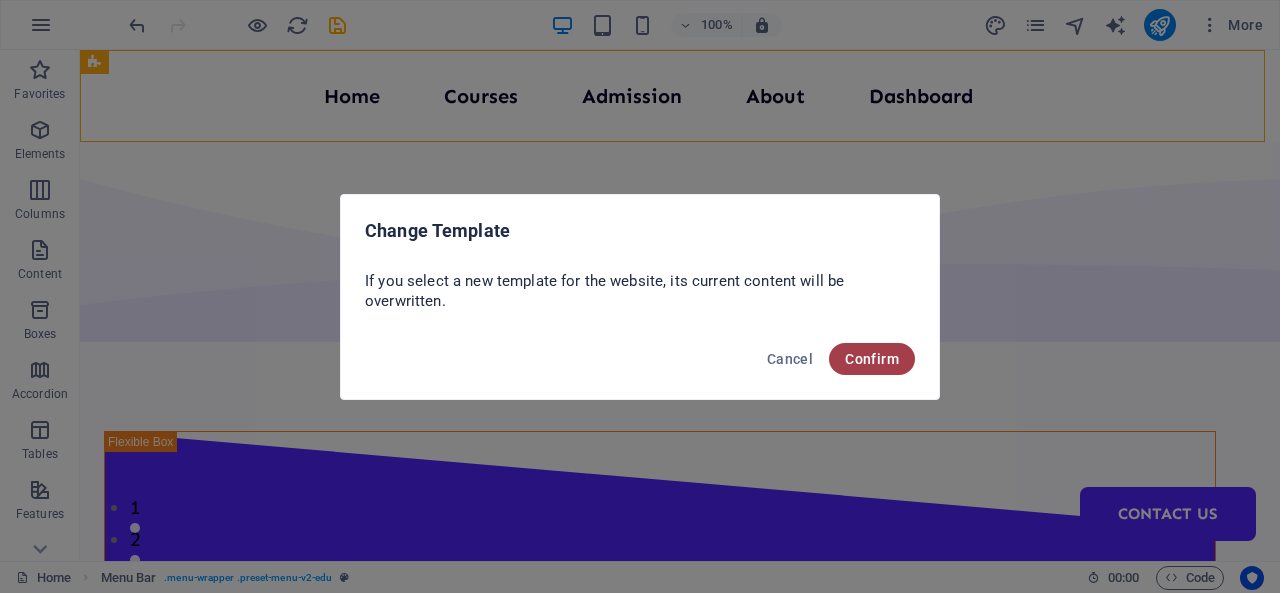 click on "Confirm" at bounding box center [872, 359] 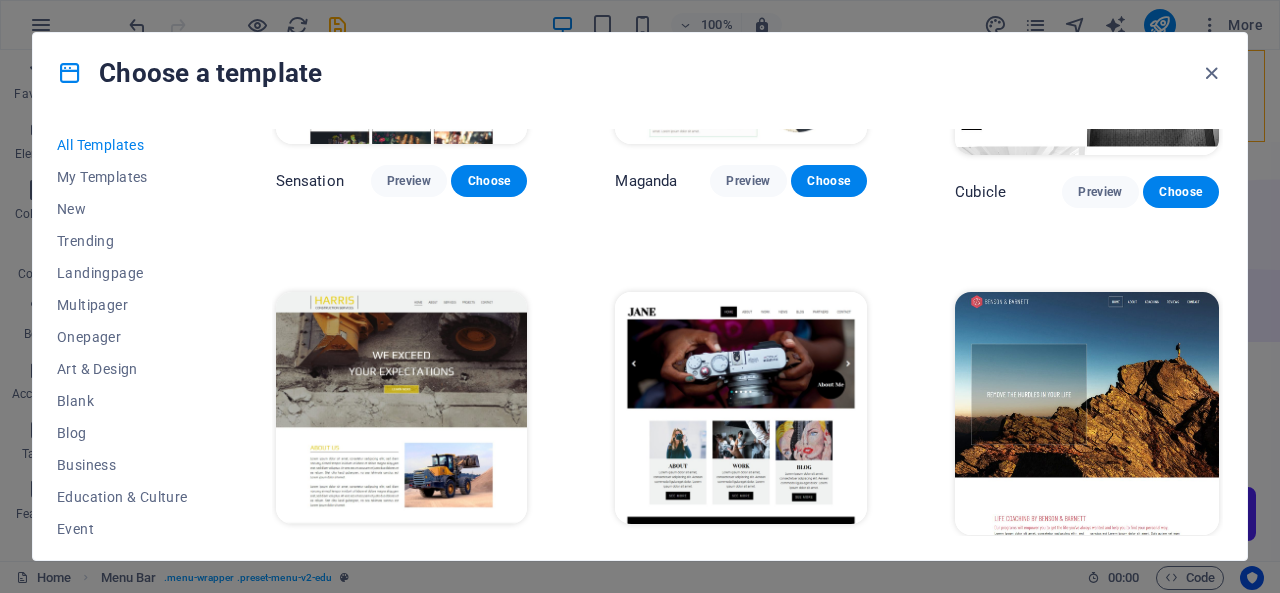 scroll, scrollTop: 16013, scrollLeft: 0, axis: vertical 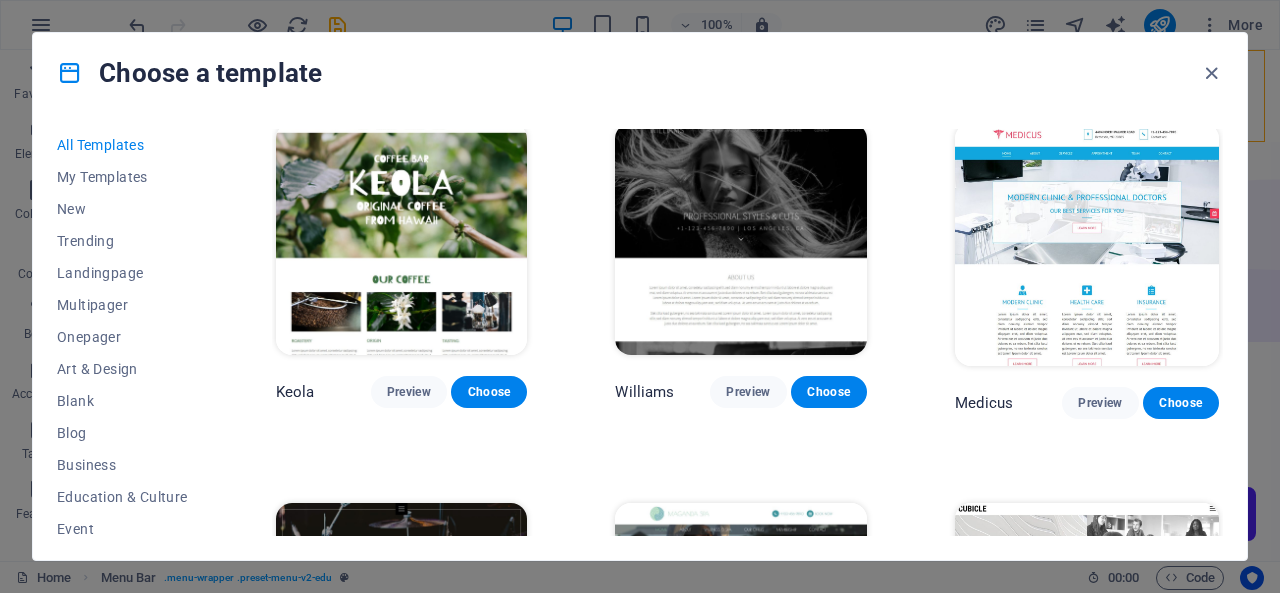 click on "Choose a template" at bounding box center (640, 73) 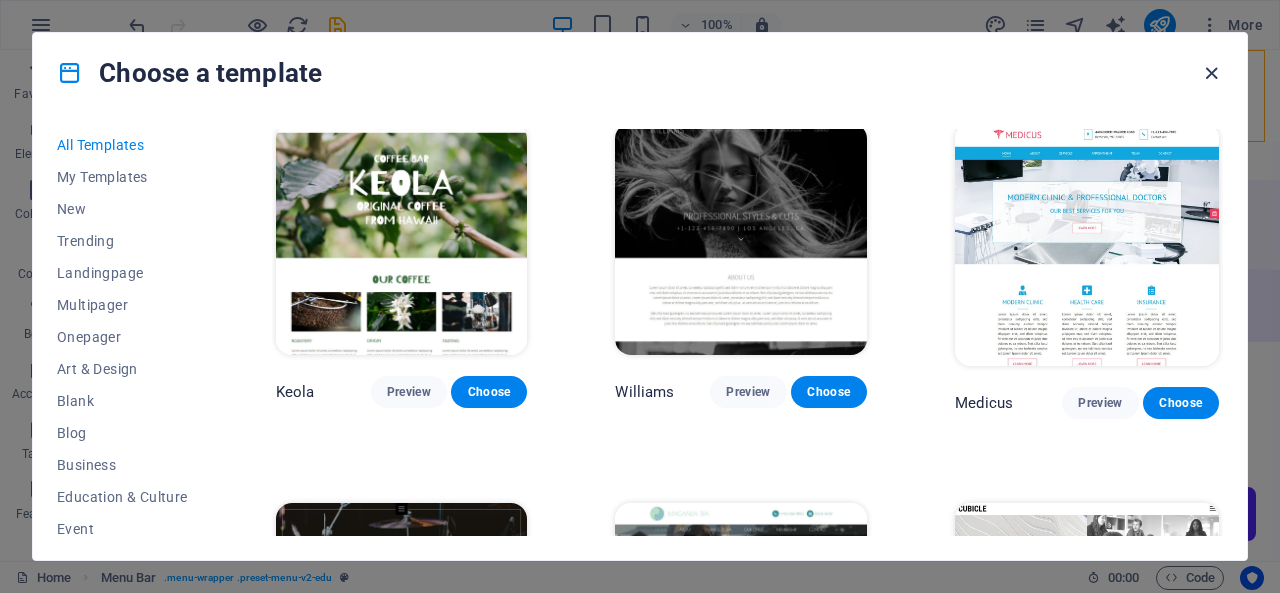 click at bounding box center (1211, 73) 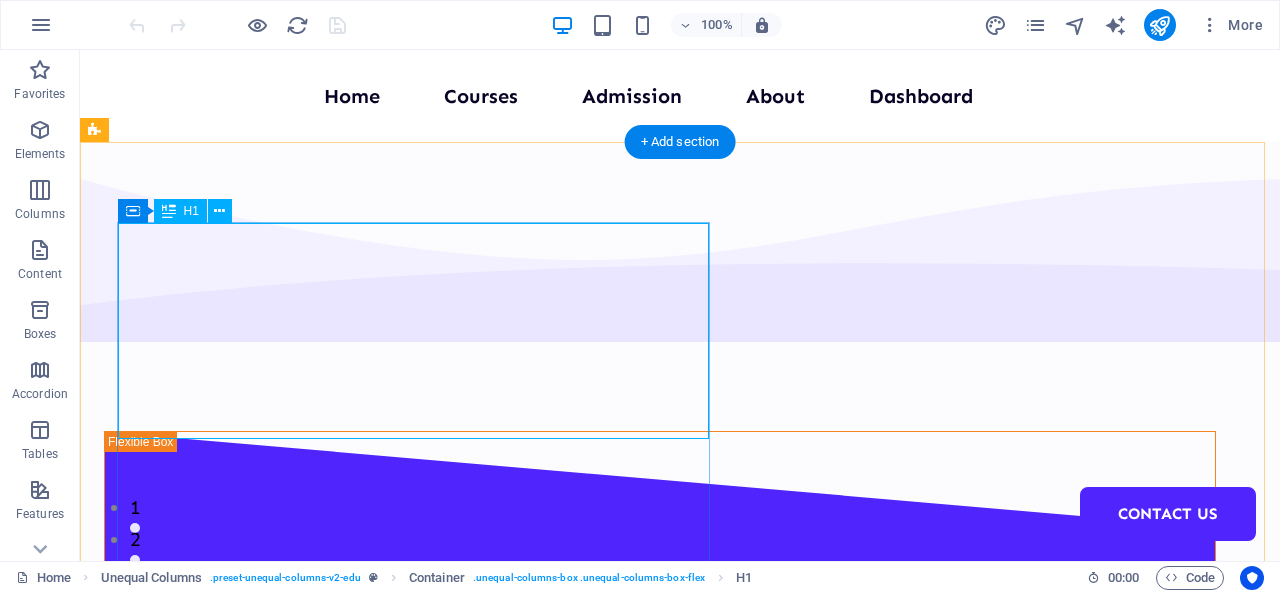 scroll, scrollTop: 0, scrollLeft: 0, axis: both 